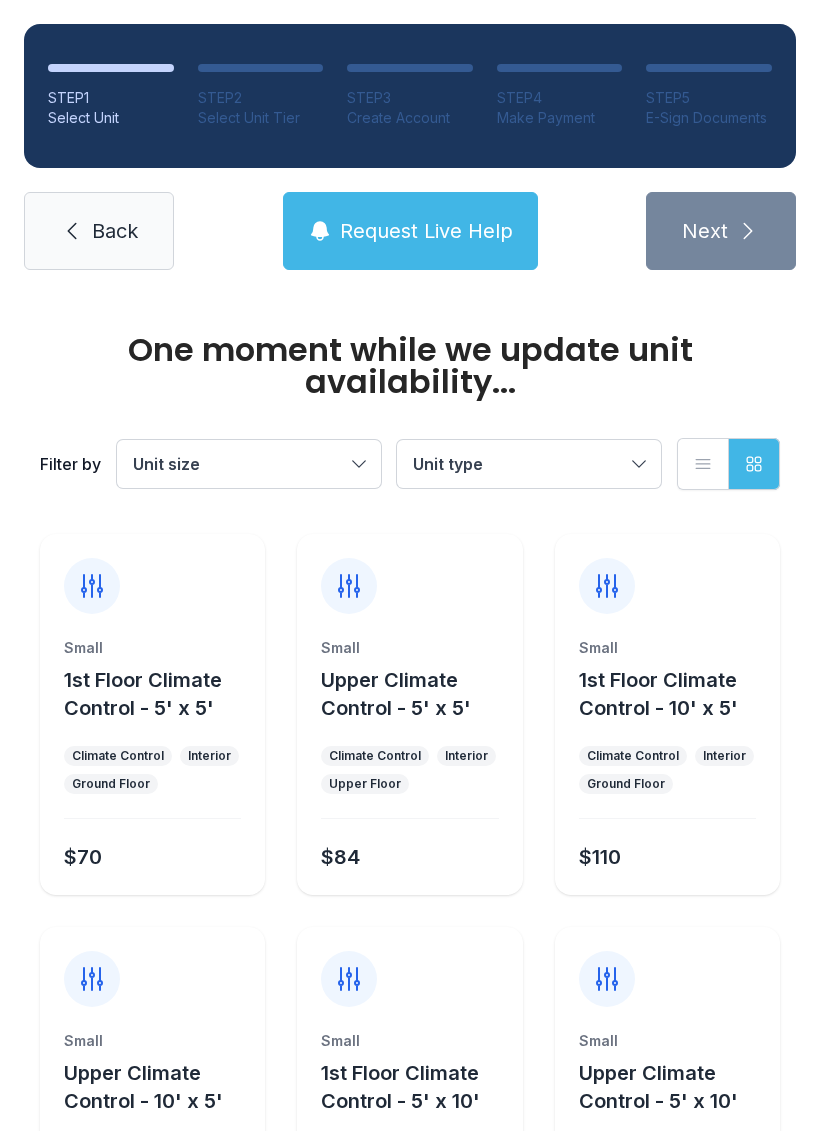 scroll, scrollTop: 0, scrollLeft: 0, axis: both 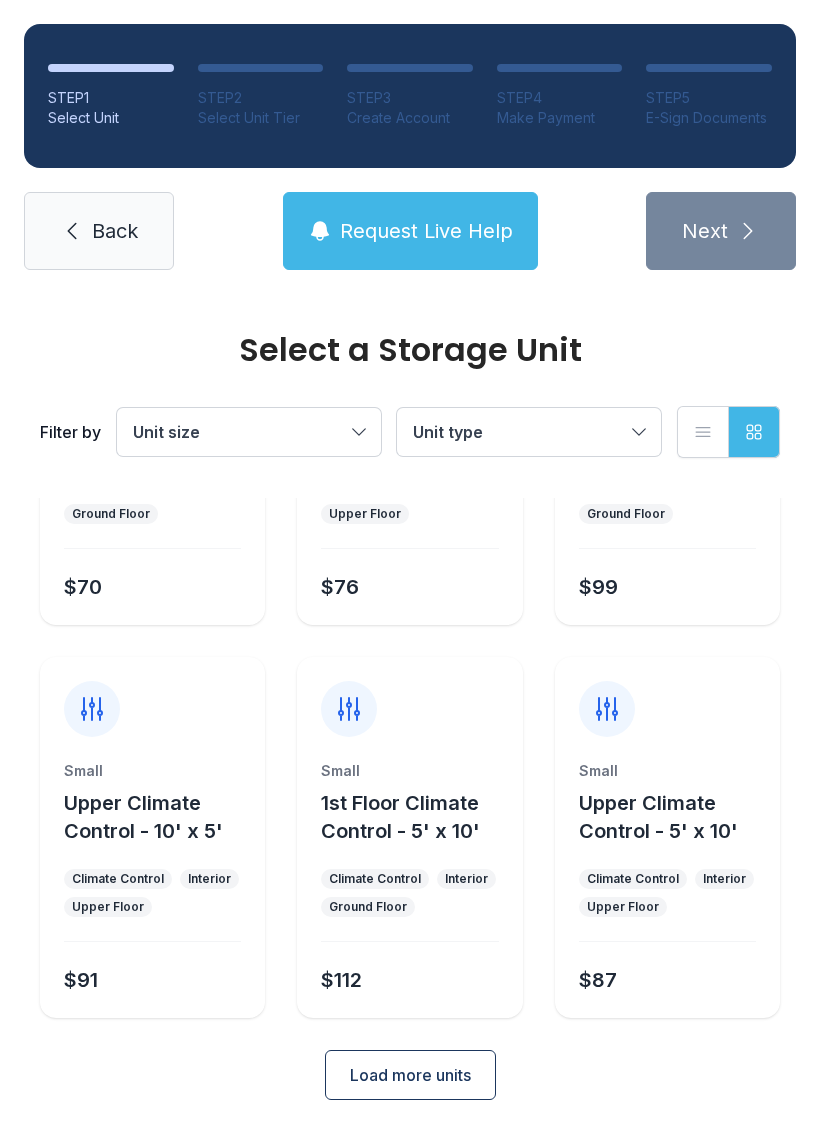 click on "Unit size" at bounding box center (249, 432) 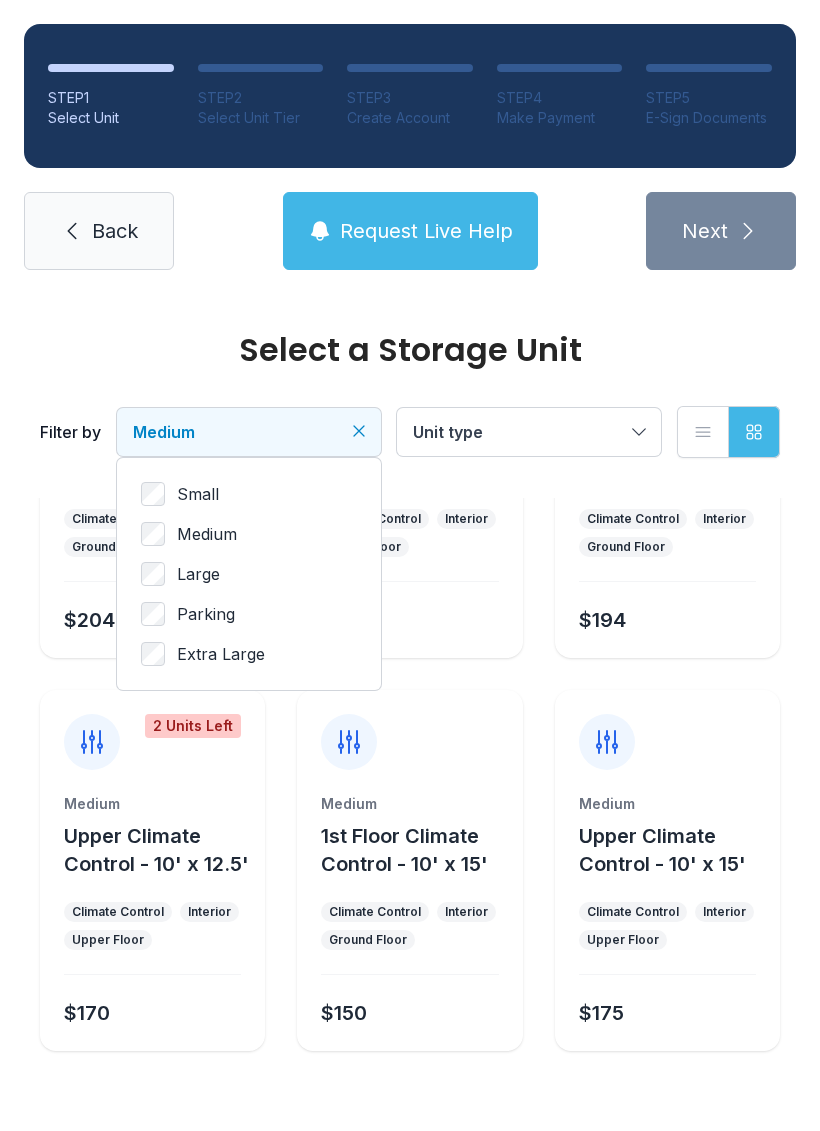 scroll, scrollTop: 156, scrollLeft: 0, axis: vertical 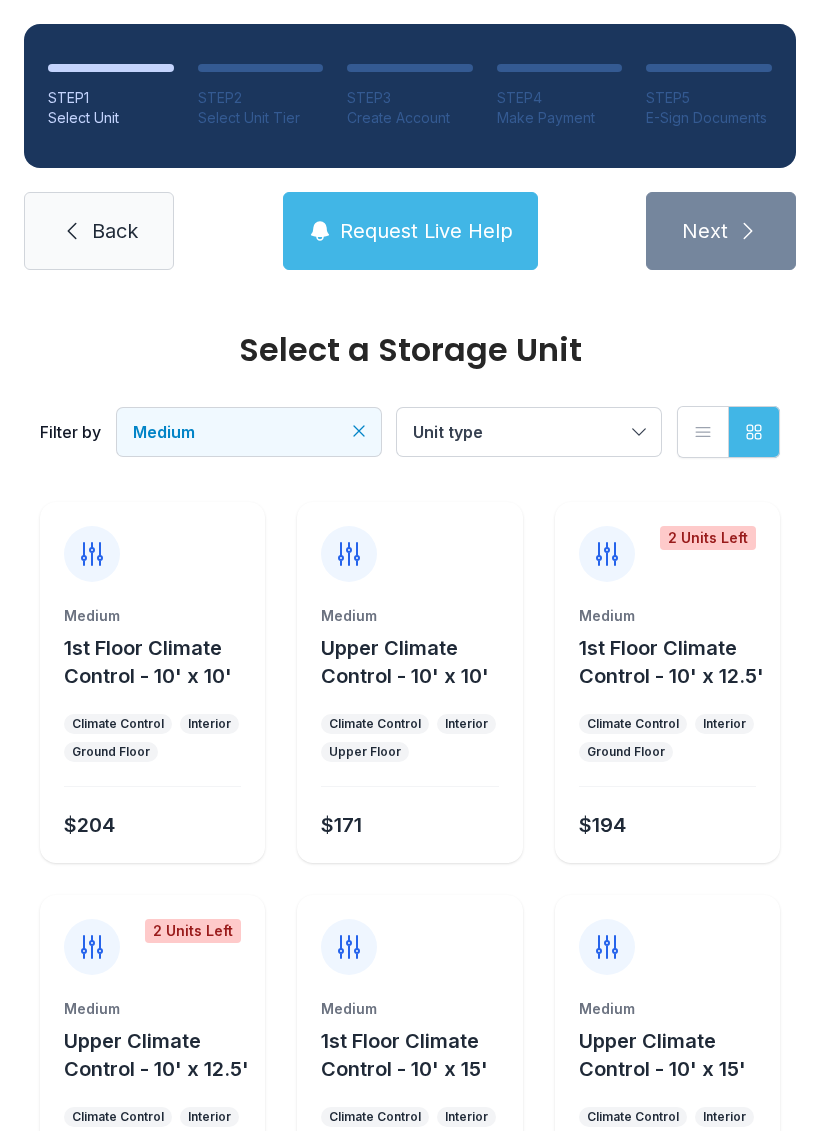 click on "Medium" at bounding box center (164, 432) 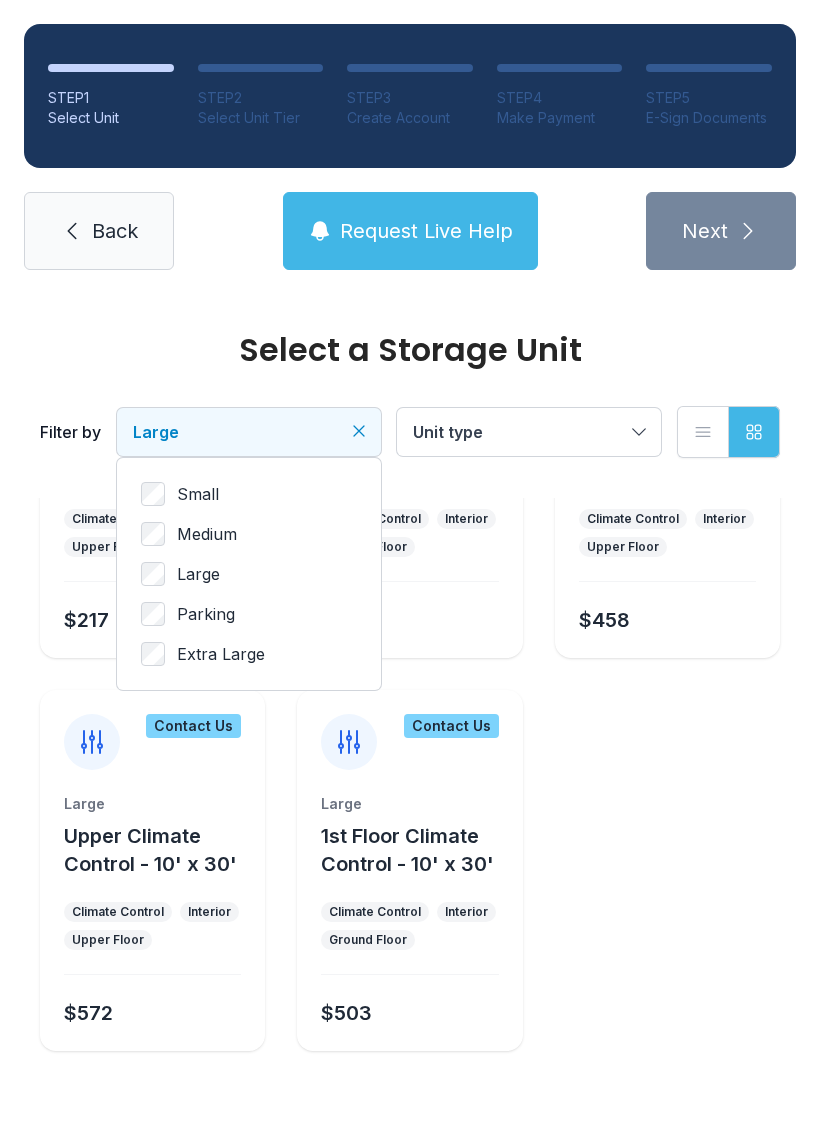 scroll, scrollTop: 156, scrollLeft: 0, axis: vertical 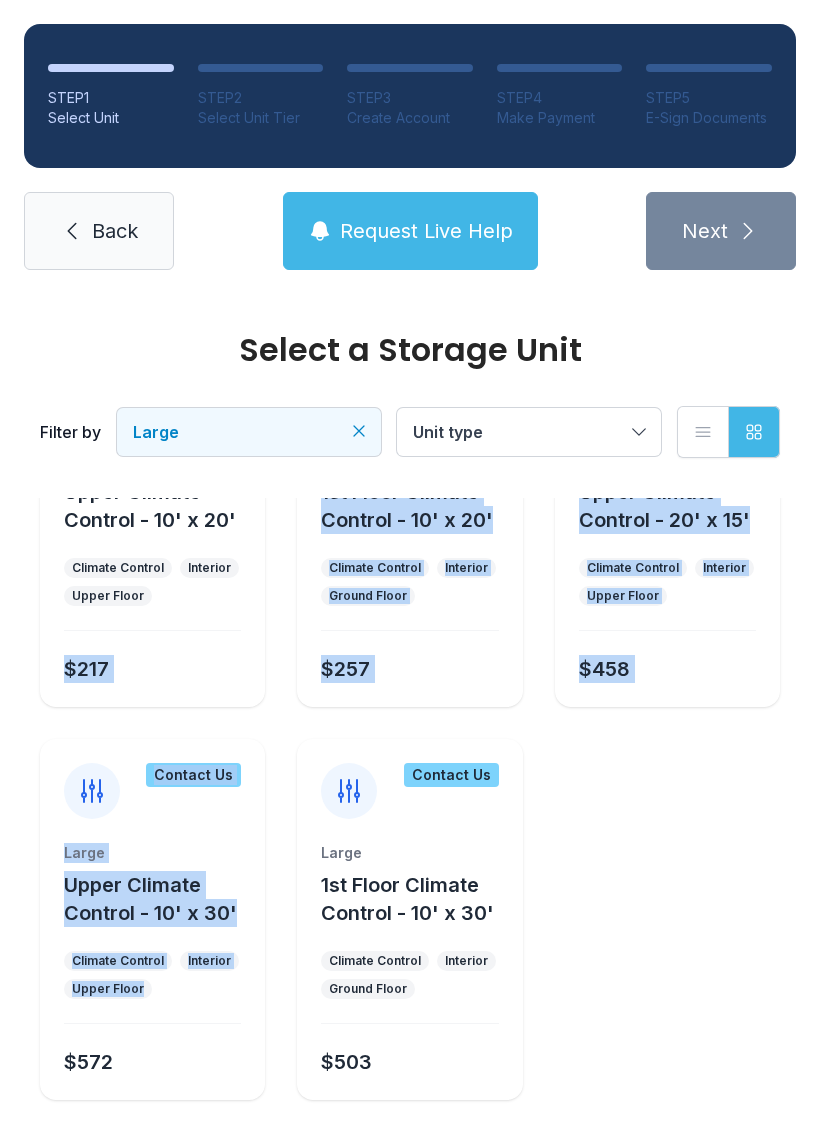 click on "Large Upper Climate Control - 10' x 12.5' Climate Control Interior Upper Floor $217 Large 1st Floor Climate Control - 10' x 20' Climate Control Interior Ground Floor $257 Contact Us Large Upper Climate Control - 20' x 15' Climate Control Interior Upper Floor $458 Contact Us Large Upper Climate Control - 10' x 30' Climate Control Interior Upper Floor $572 Contact Us Large 1st Floor Climate Control - 10' x 30' Climate Control Interior Ground Floor $503" at bounding box center [410, 723] 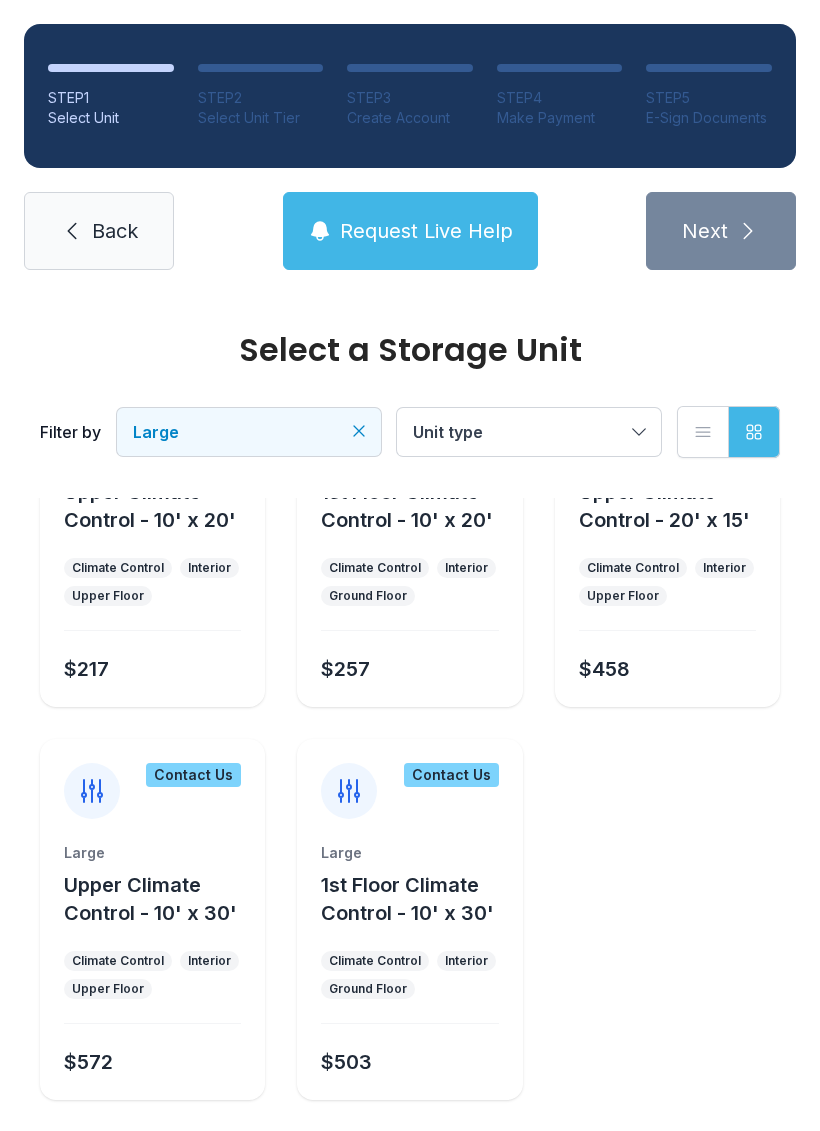 click on "Large" at bounding box center [249, 432] 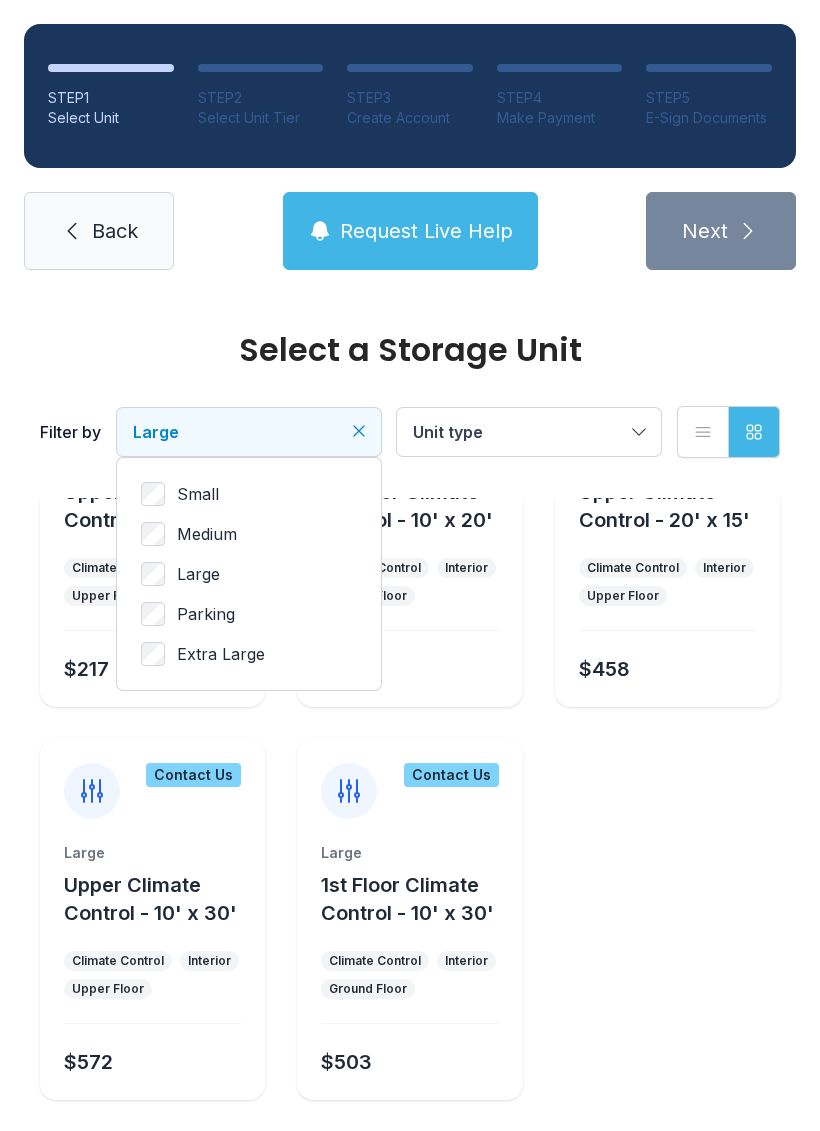 click on "Small Medium Large Parking Extra Large" at bounding box center (249, 574) 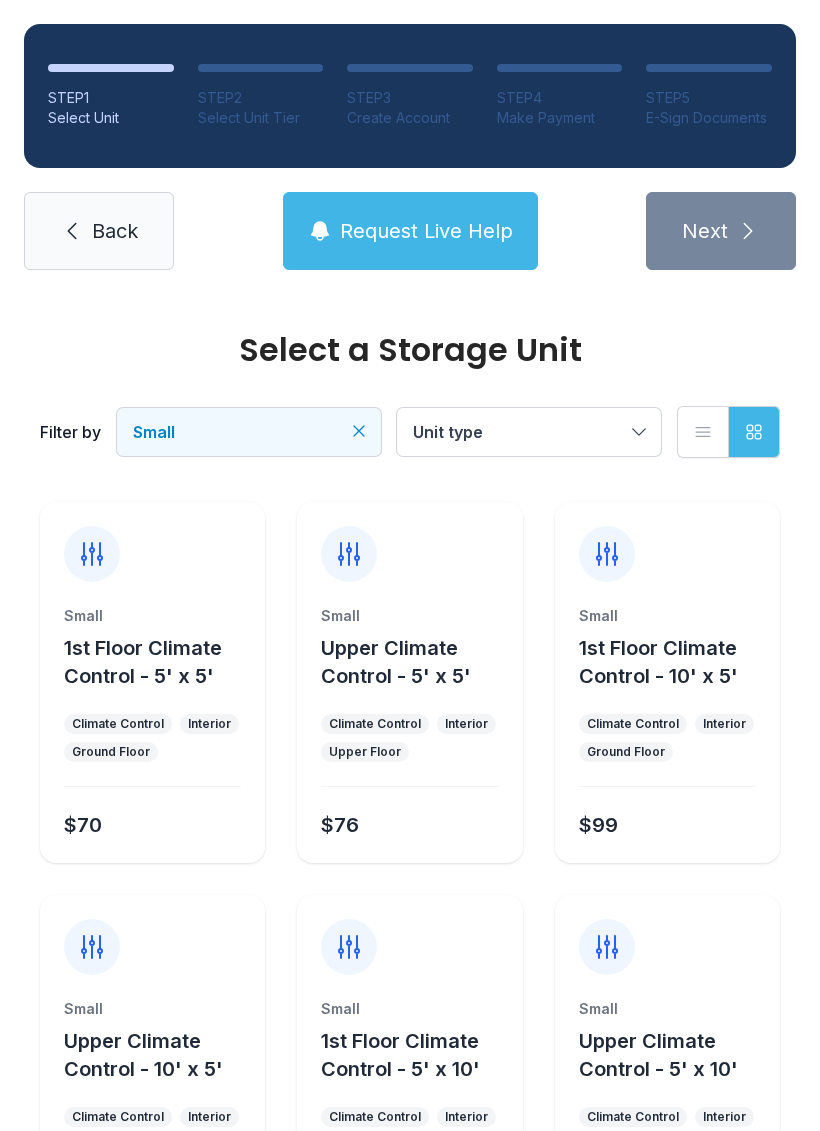 scroll, scrollTop: 0, scrollLeft: 0, axis: both 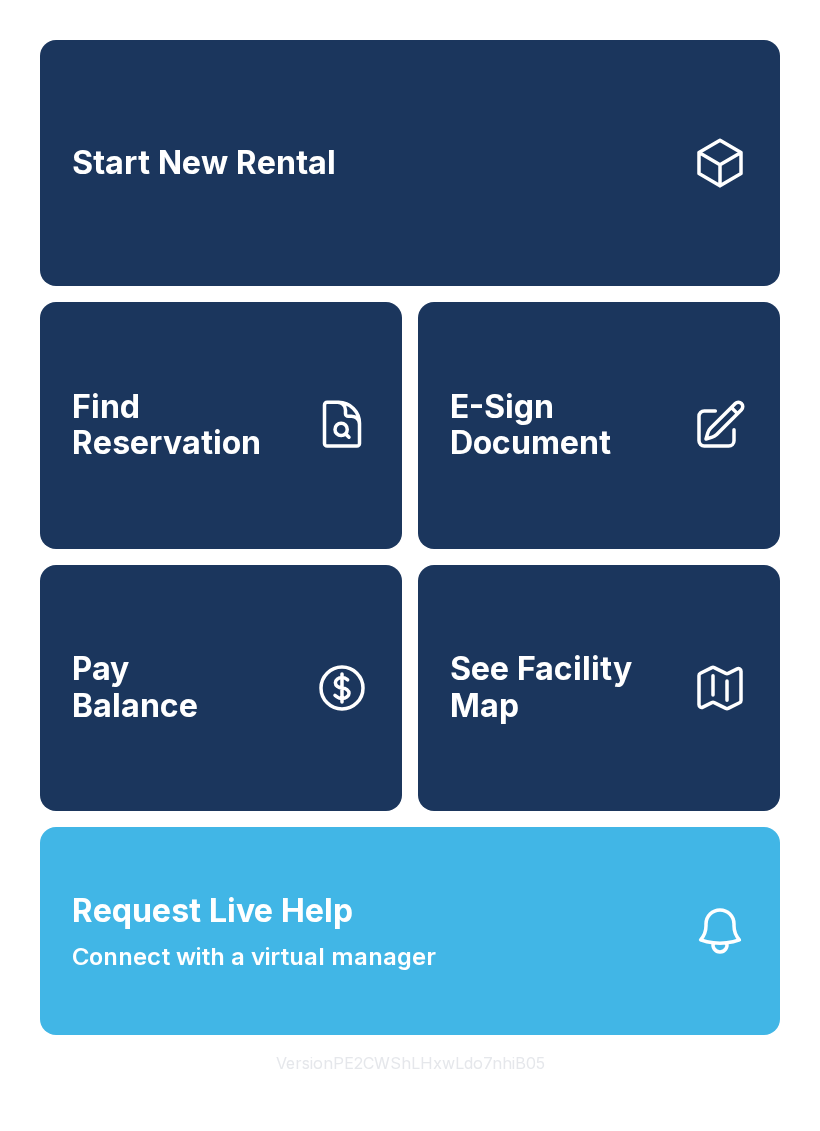 click on "Find Reservation" at bounding box center (185, 425) 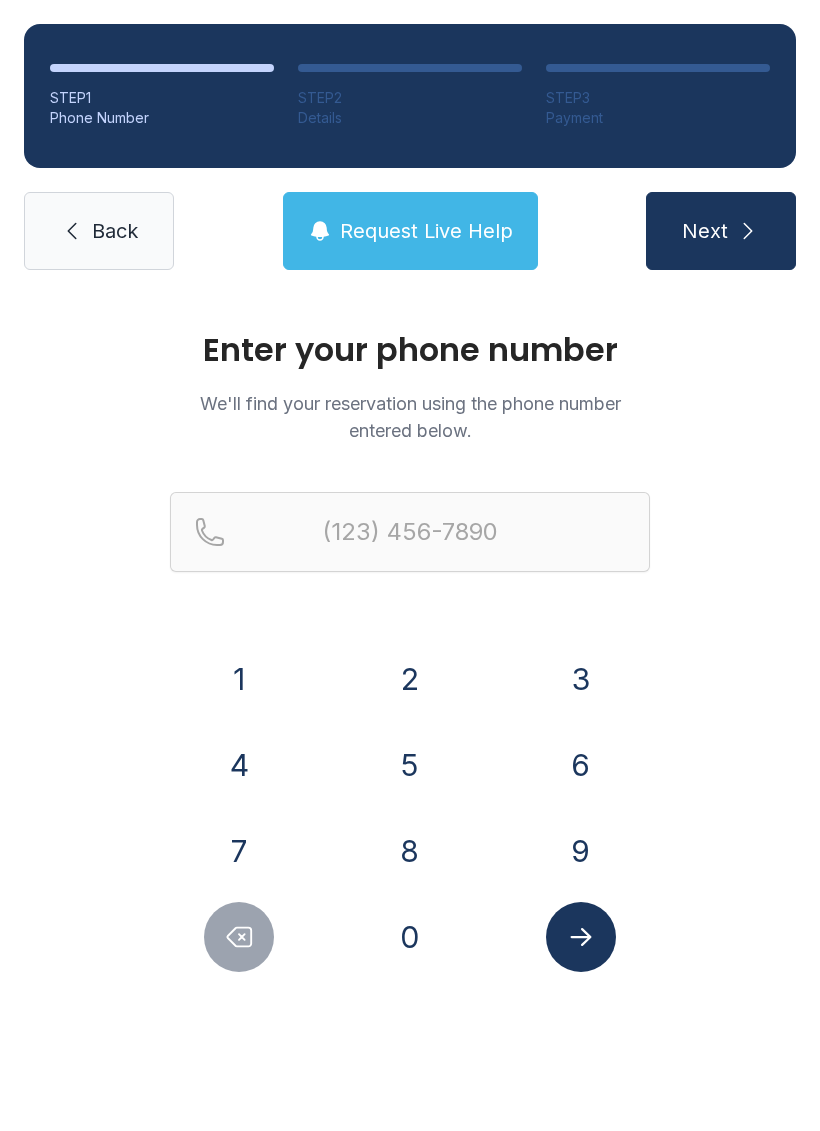 click on "4" at bounding box center (239, 765) 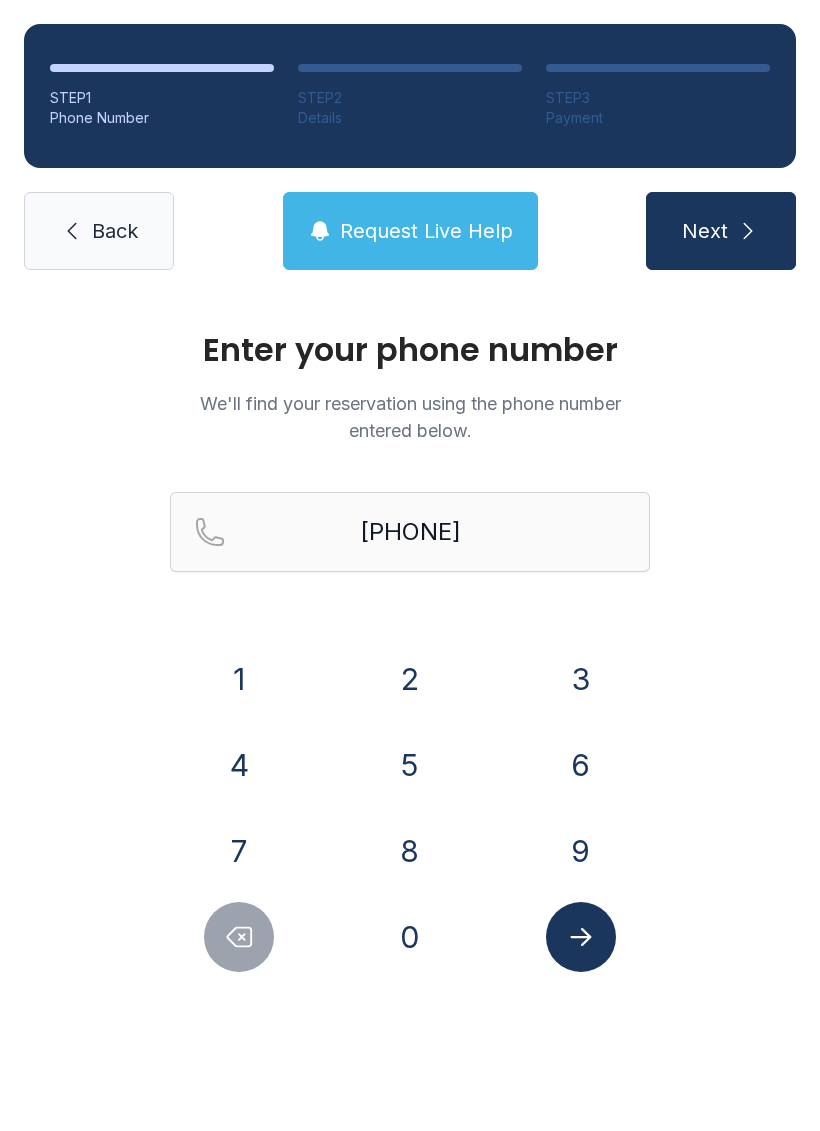 click on "0" at bounding box center [410, 937] 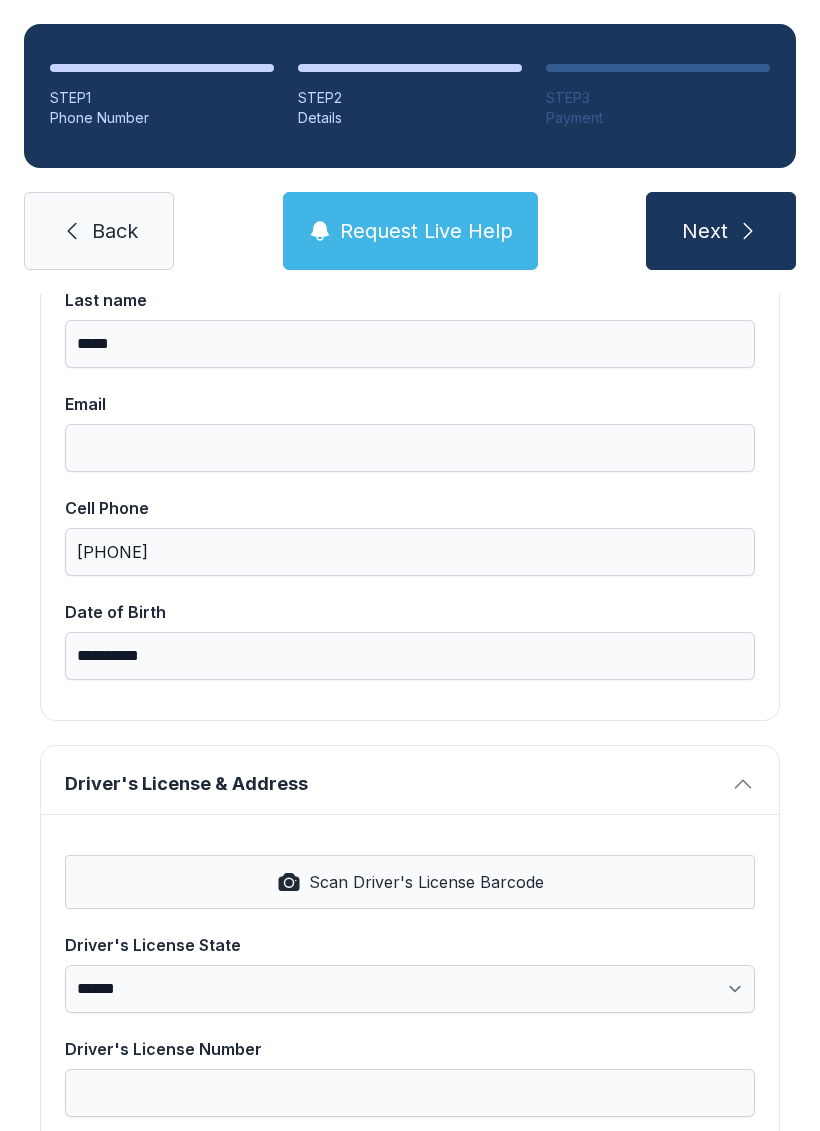 scroll, scrollTop: 333, scrollLeft: 0, axis: vertical 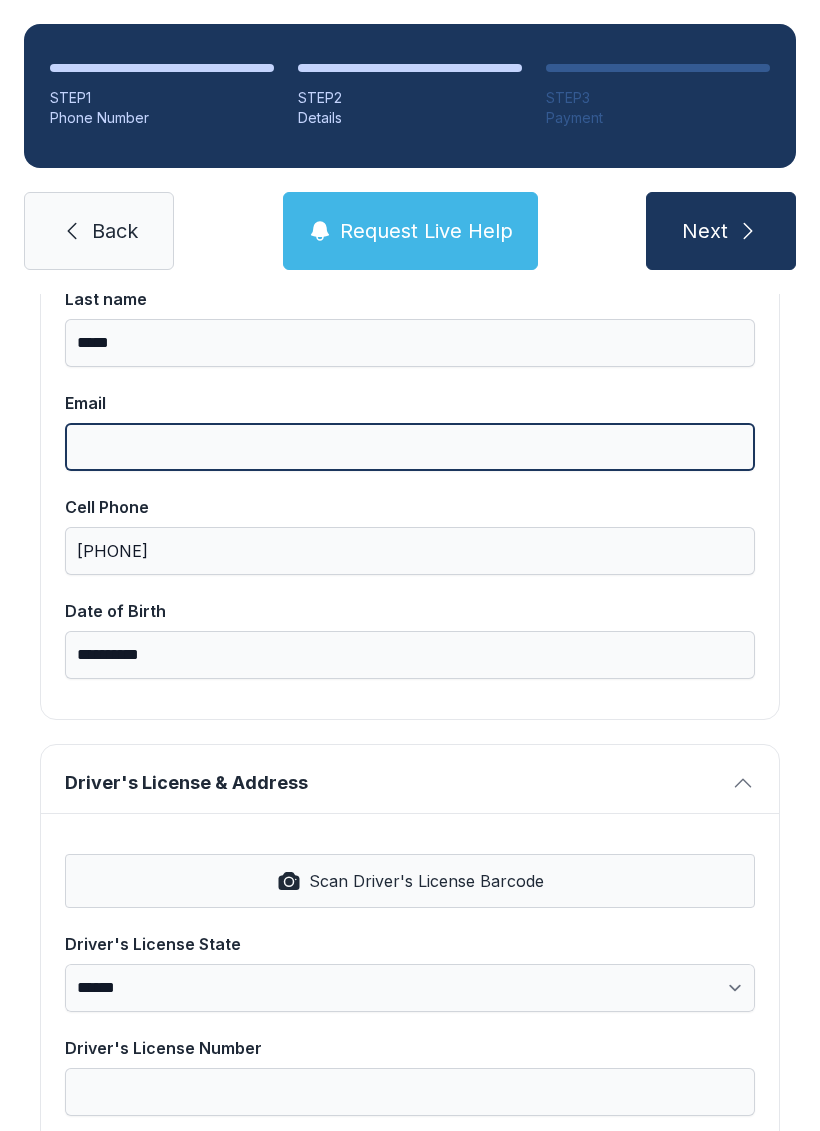 click on "Email" at bounding box center [410, 447] 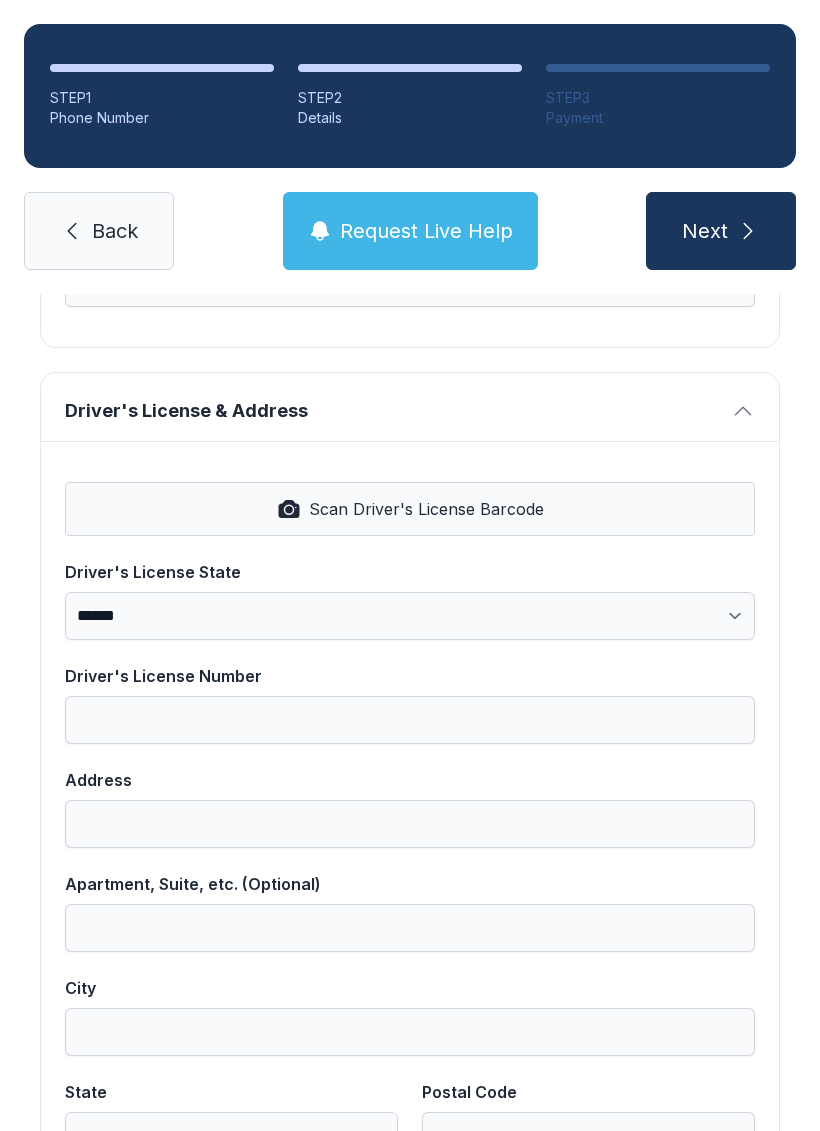 scroll, scrollTop: 726, scrollLeft: 0, axis: vertical 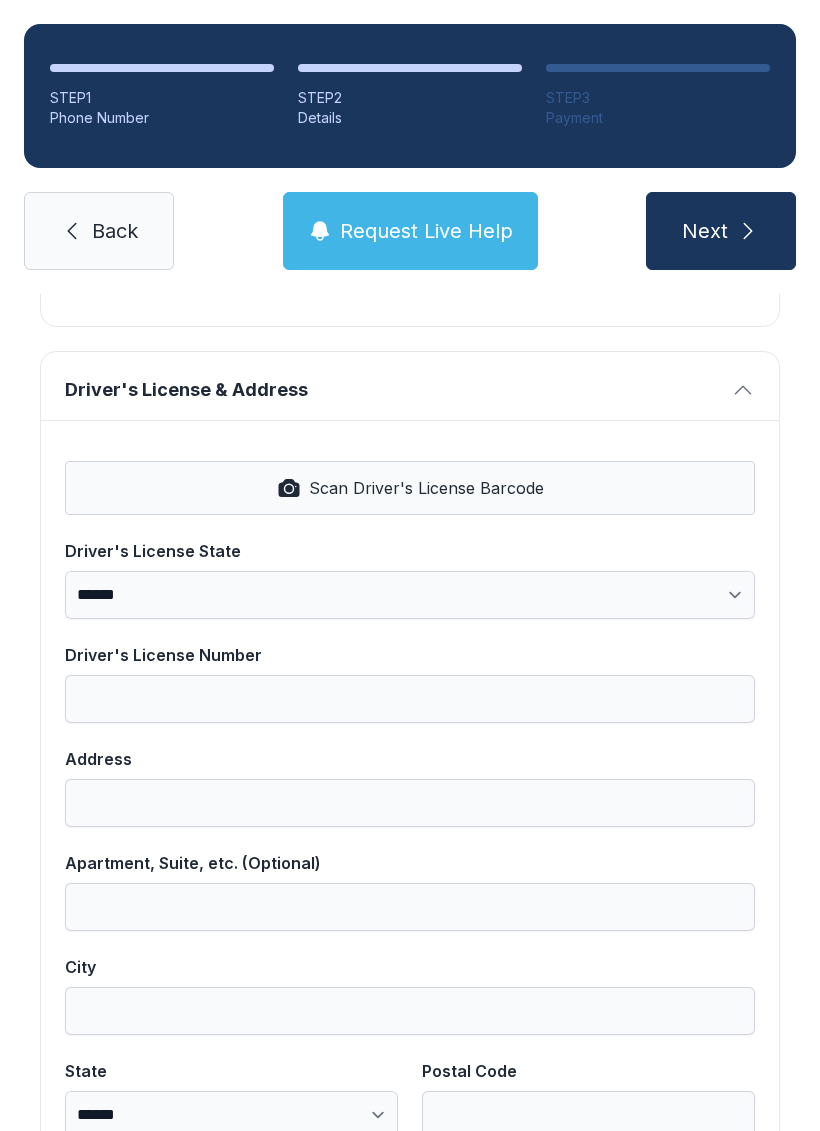 type on "**********" 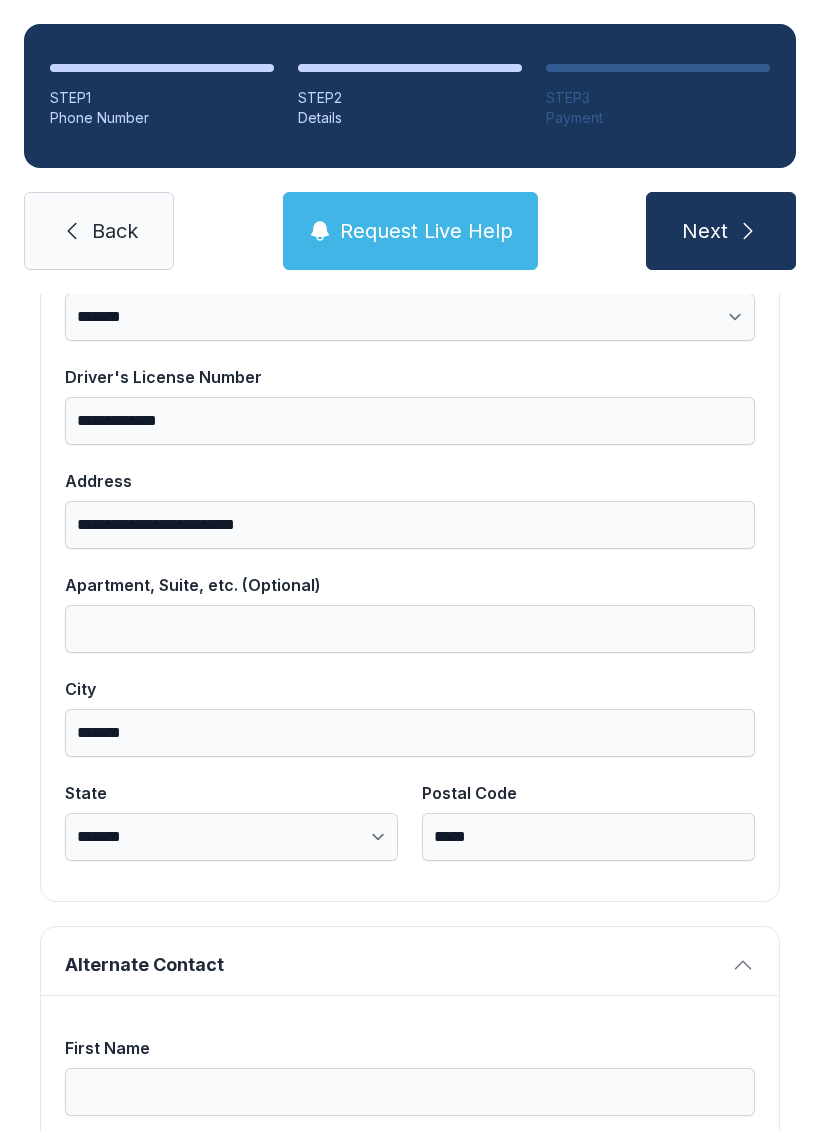 scroll, scrollTop: 1056, scrollLeft: 0, axis: vertical 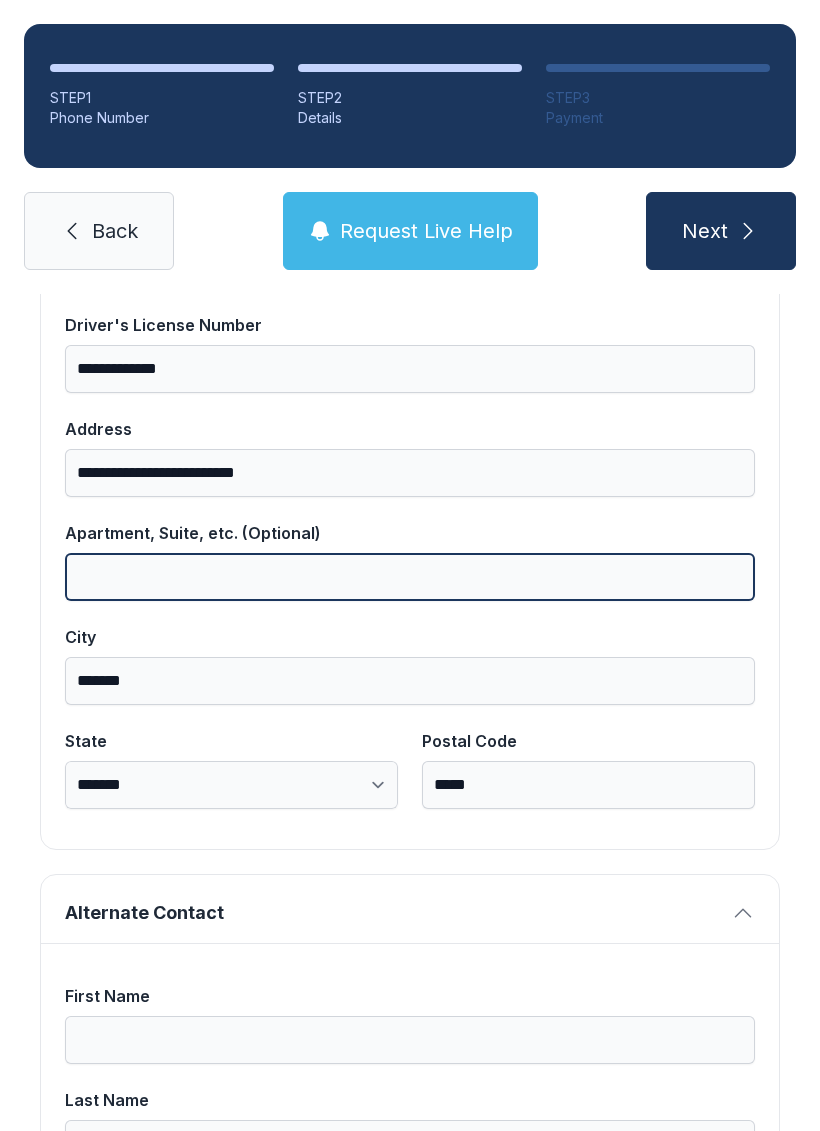 click on "Apartment, Suite, etc. (Optional)" at bounding box center (410, 577) 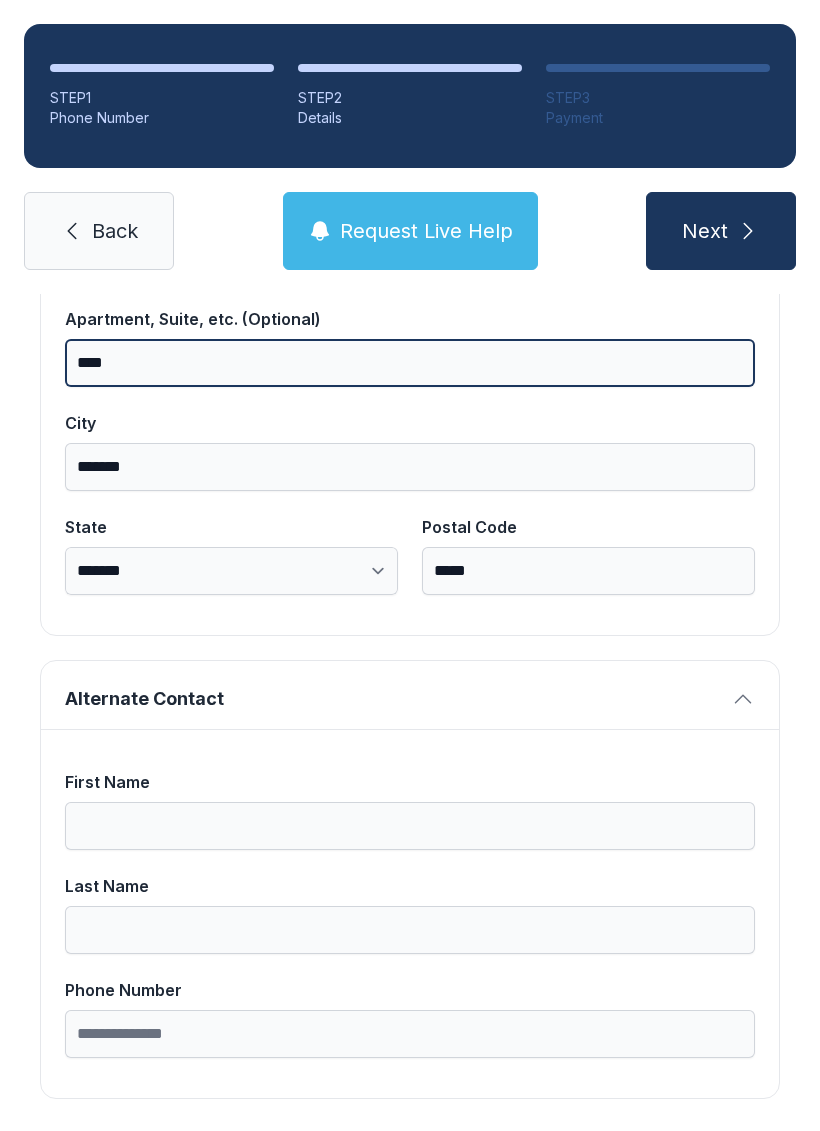 scroll, scrollTop: 1269, scrollLeft: 0, axis: vertical 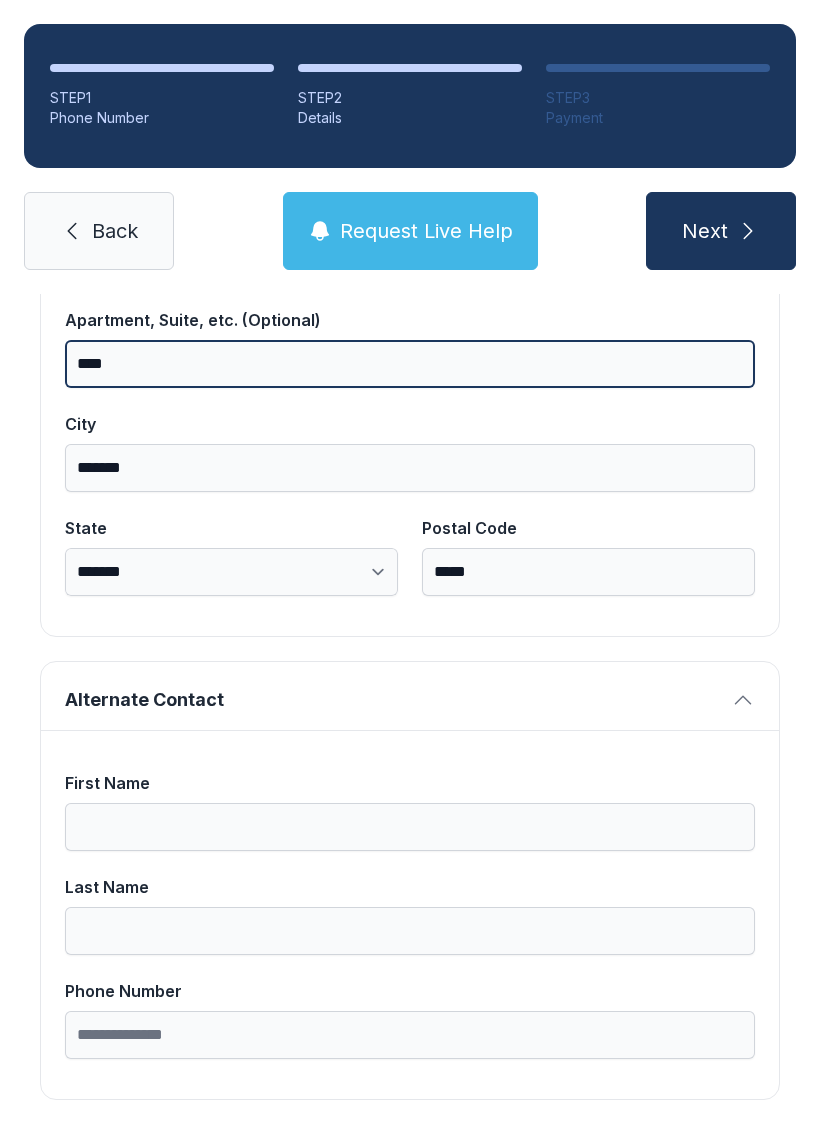 type on "****" 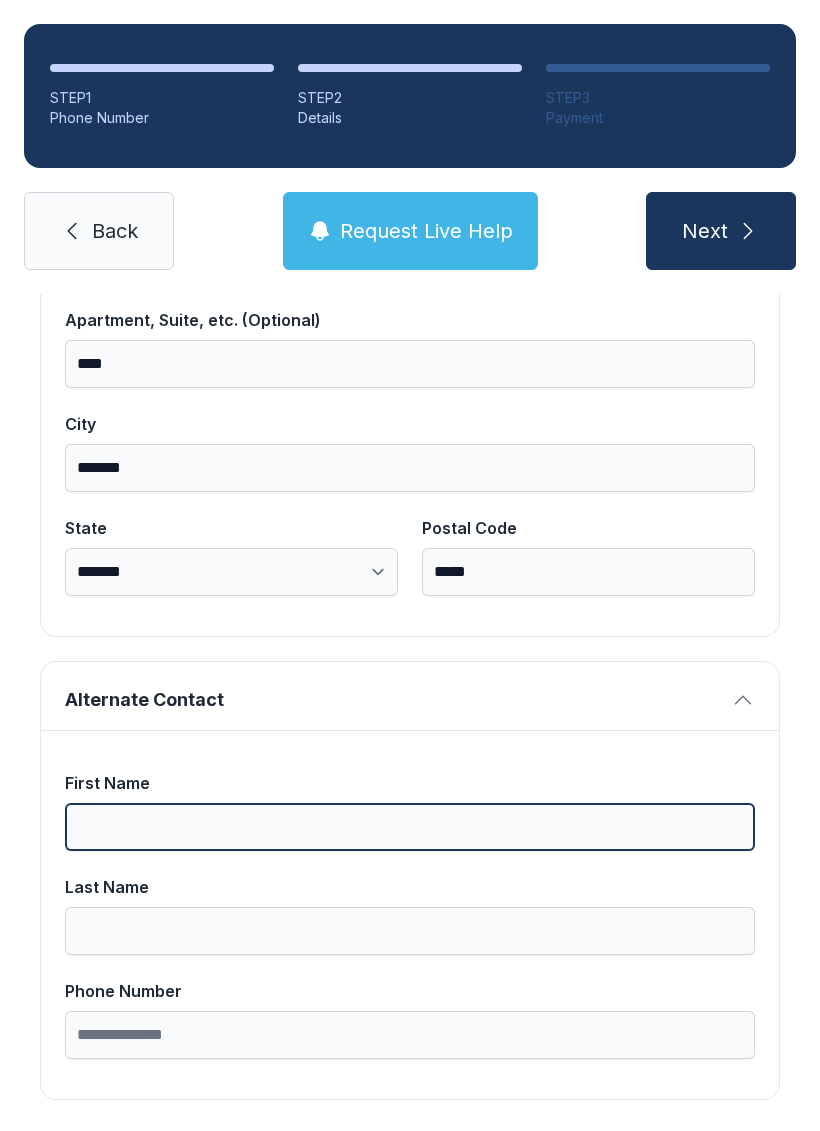 click on "First Name" at bounding box center (410, 827) 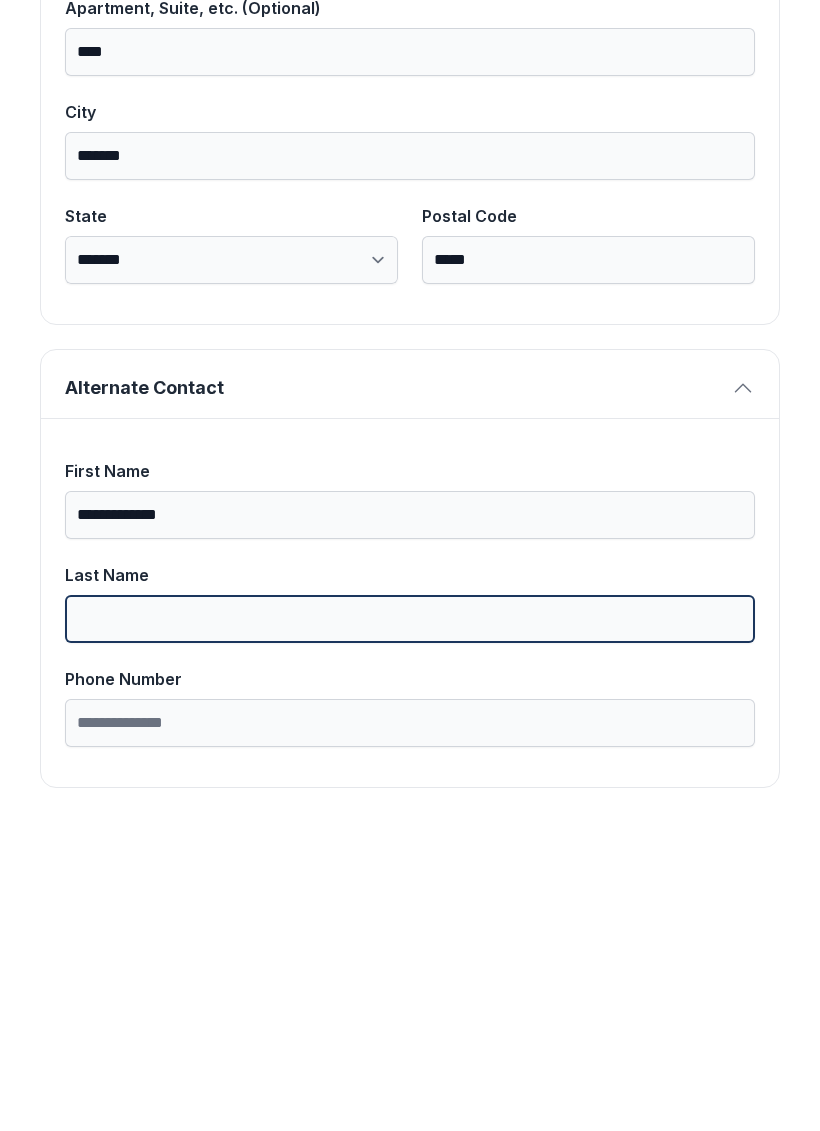 click on "Last Name" at bounding box center (410, 931) 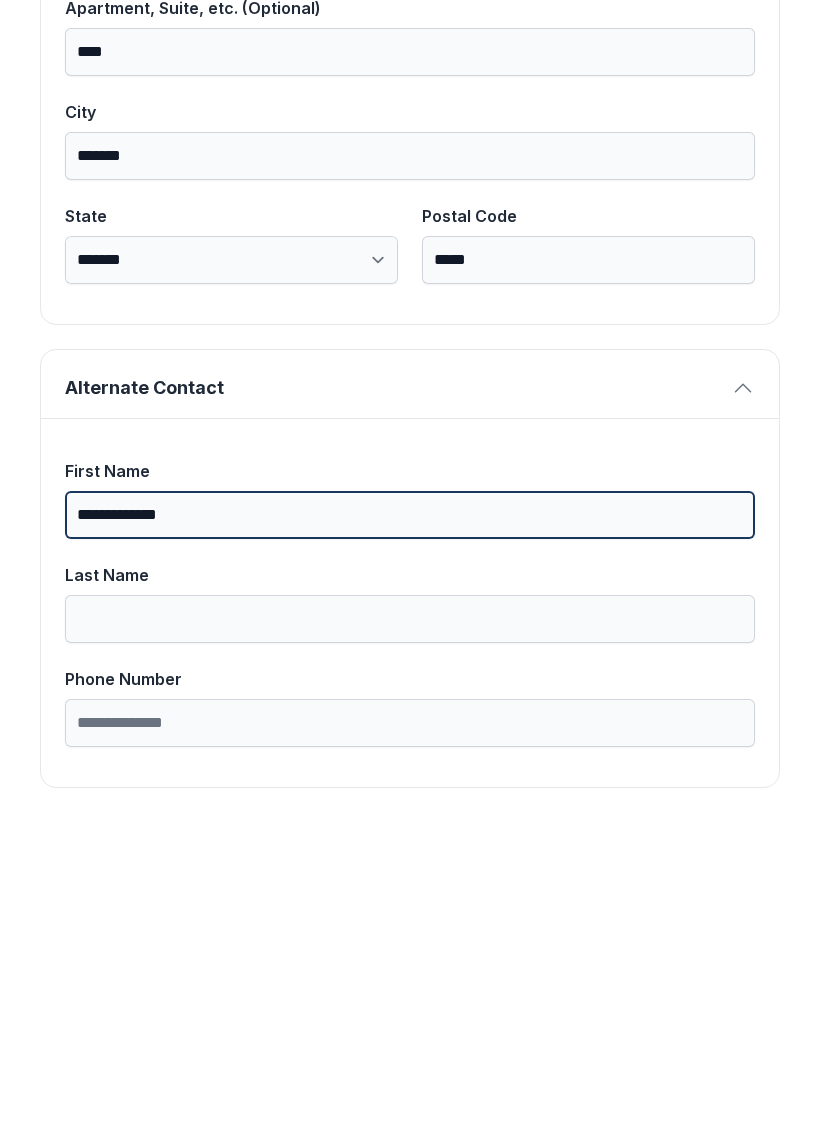 click on "**********" at bounding box center [410, 827] 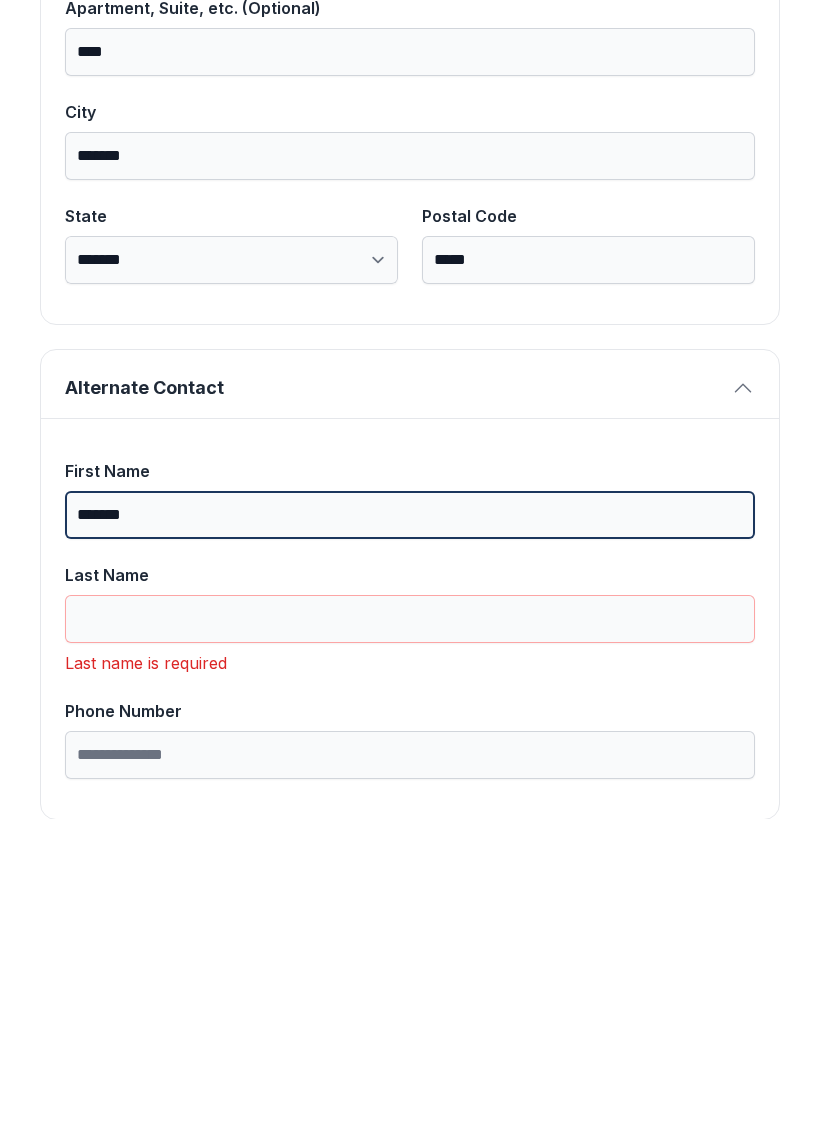type on "*******" 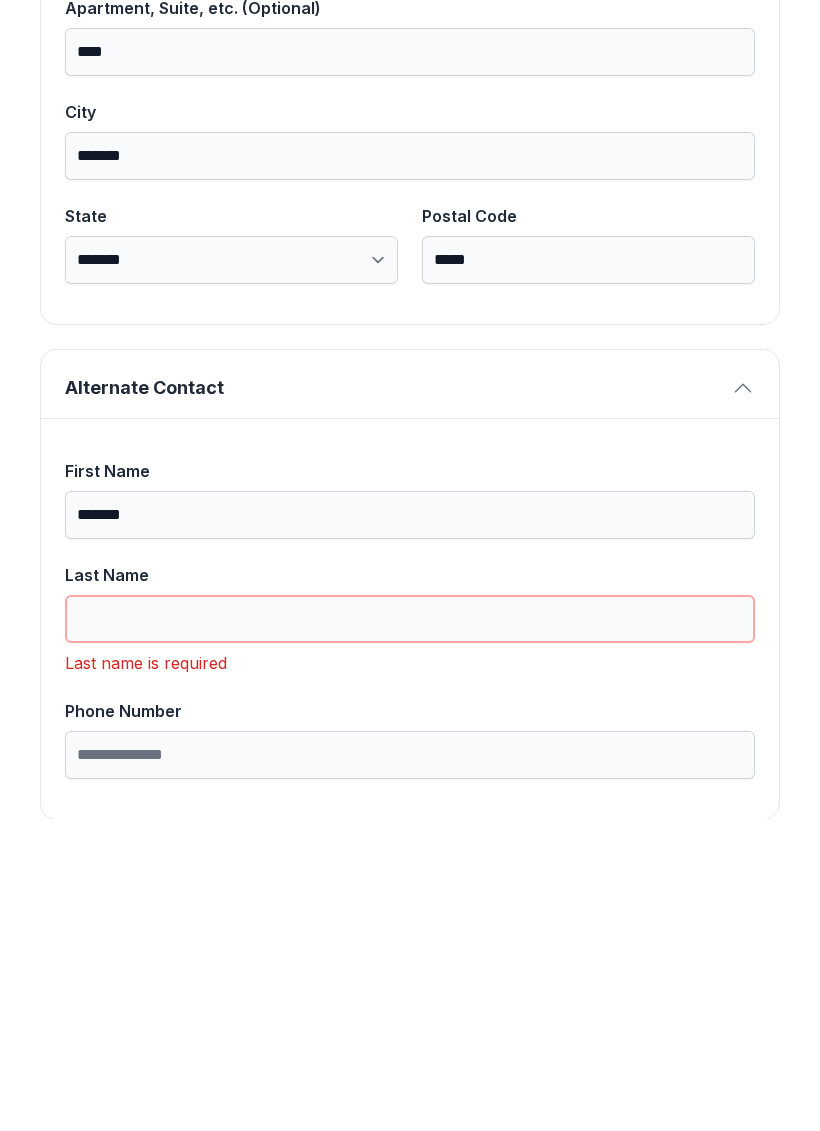 click on "Last Name" at bounding box center (410, 931) 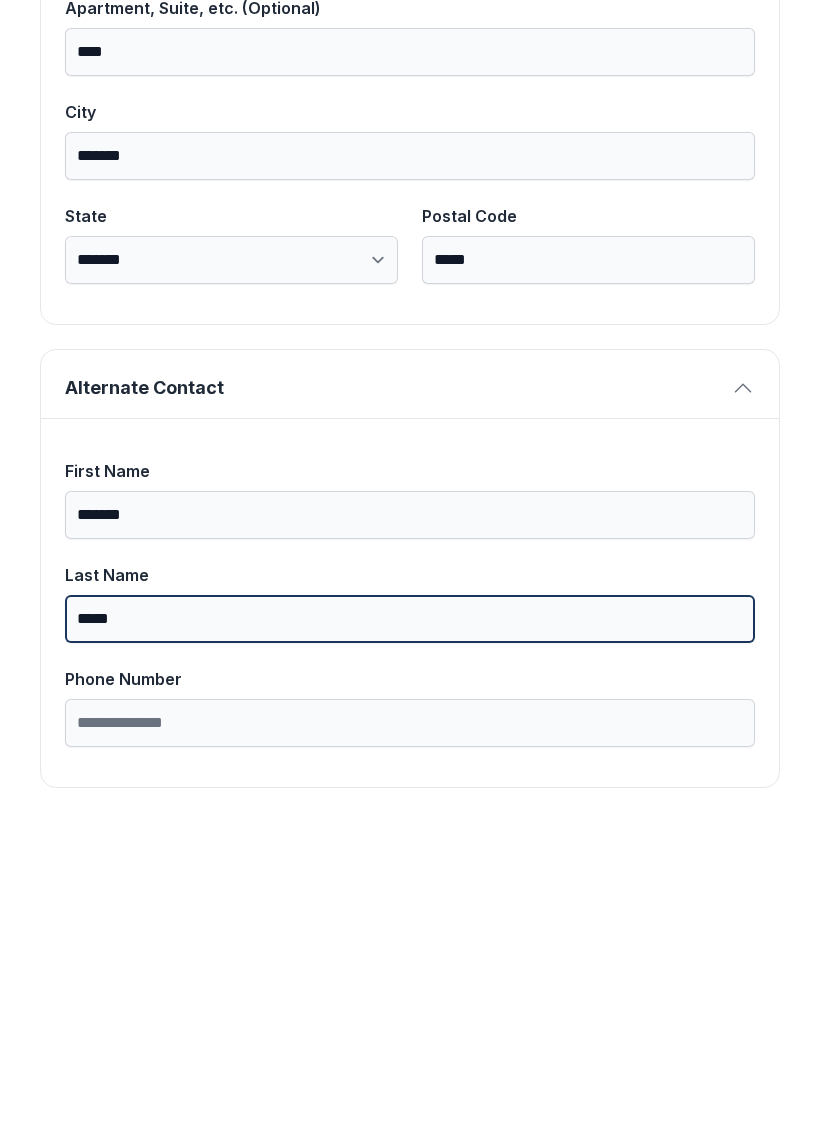 type on "*****" 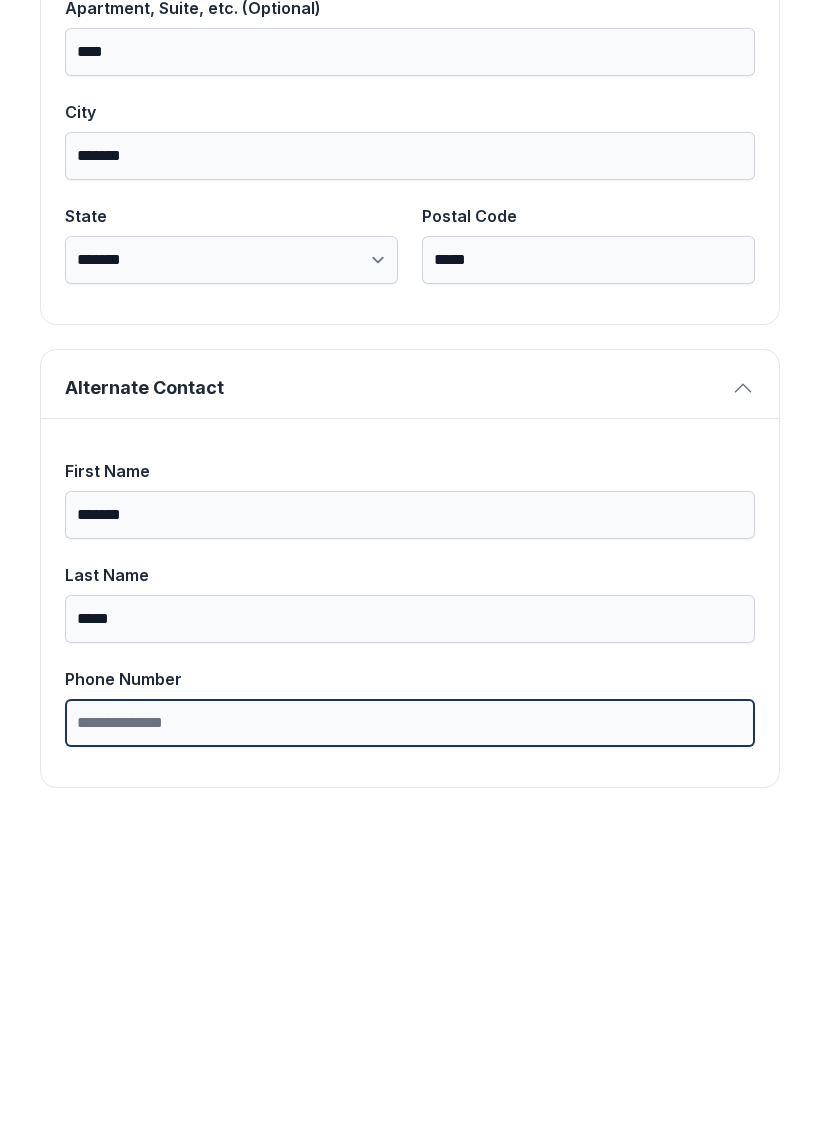 click on "Phone Number" at bounding box center [410, 1035] 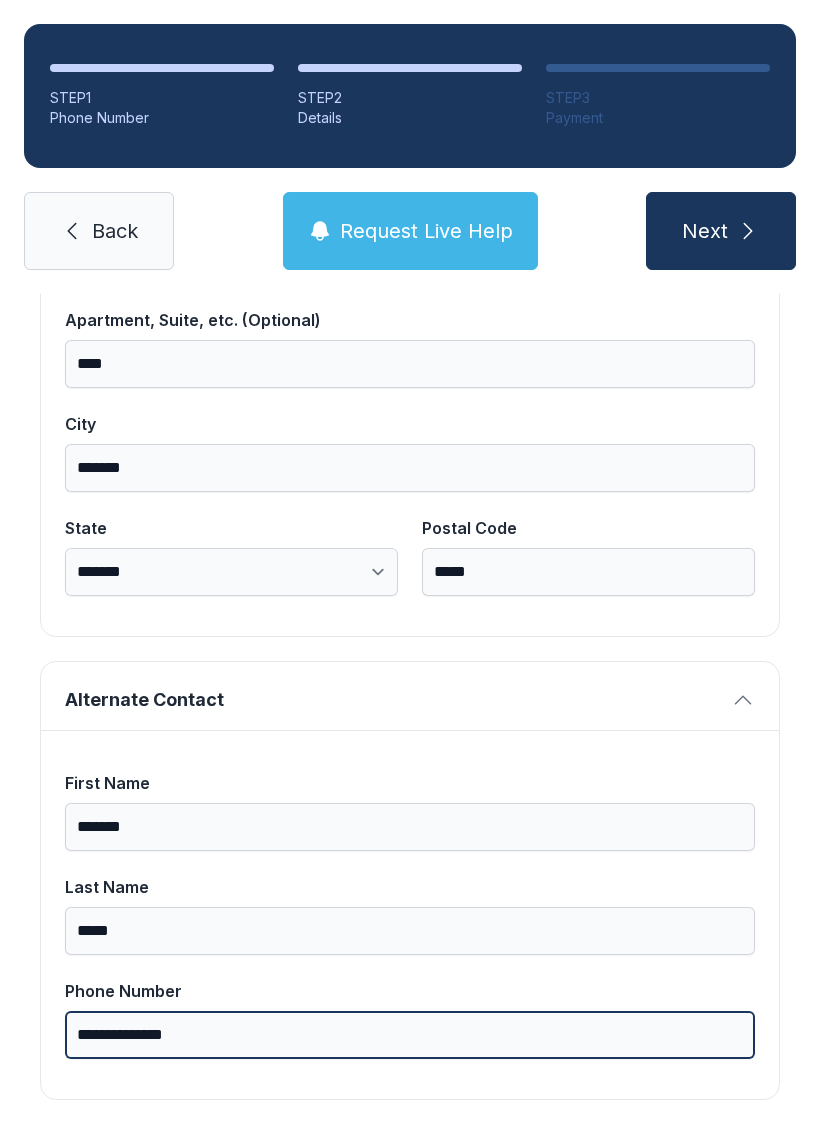 type on "**********" 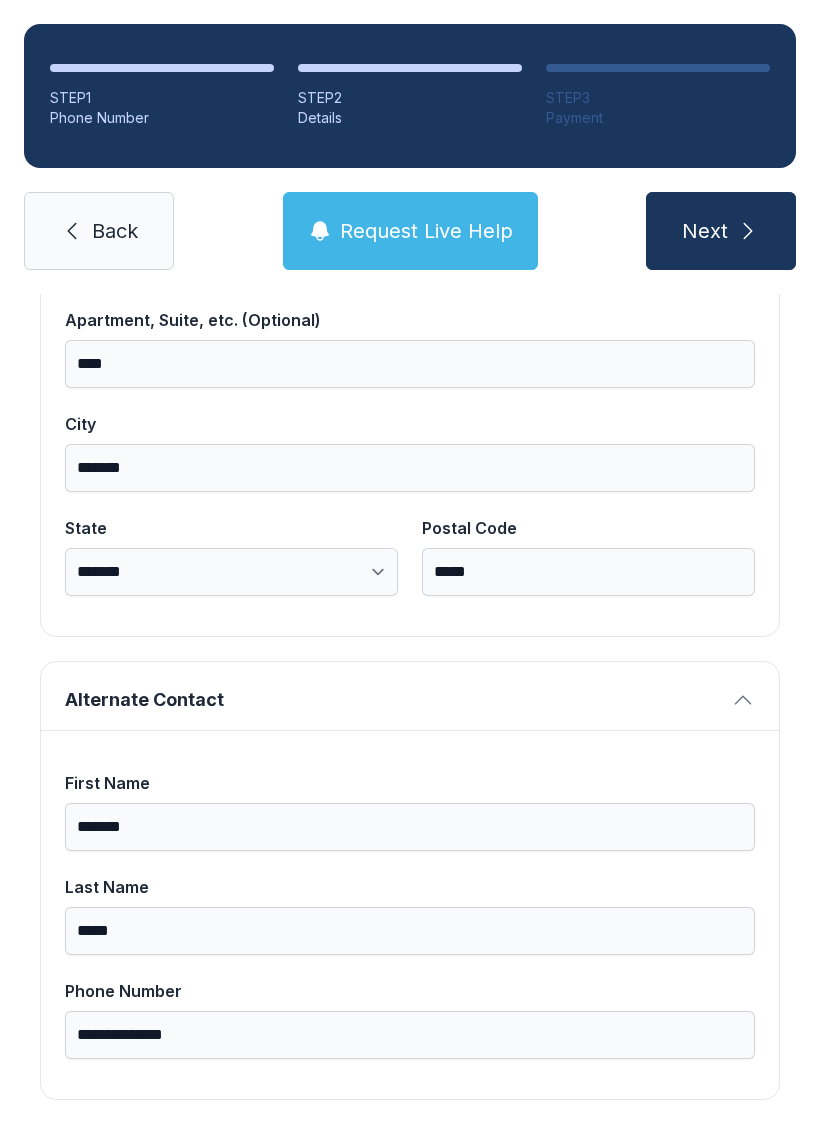 click on "Next" at bounding box center [721, 231] 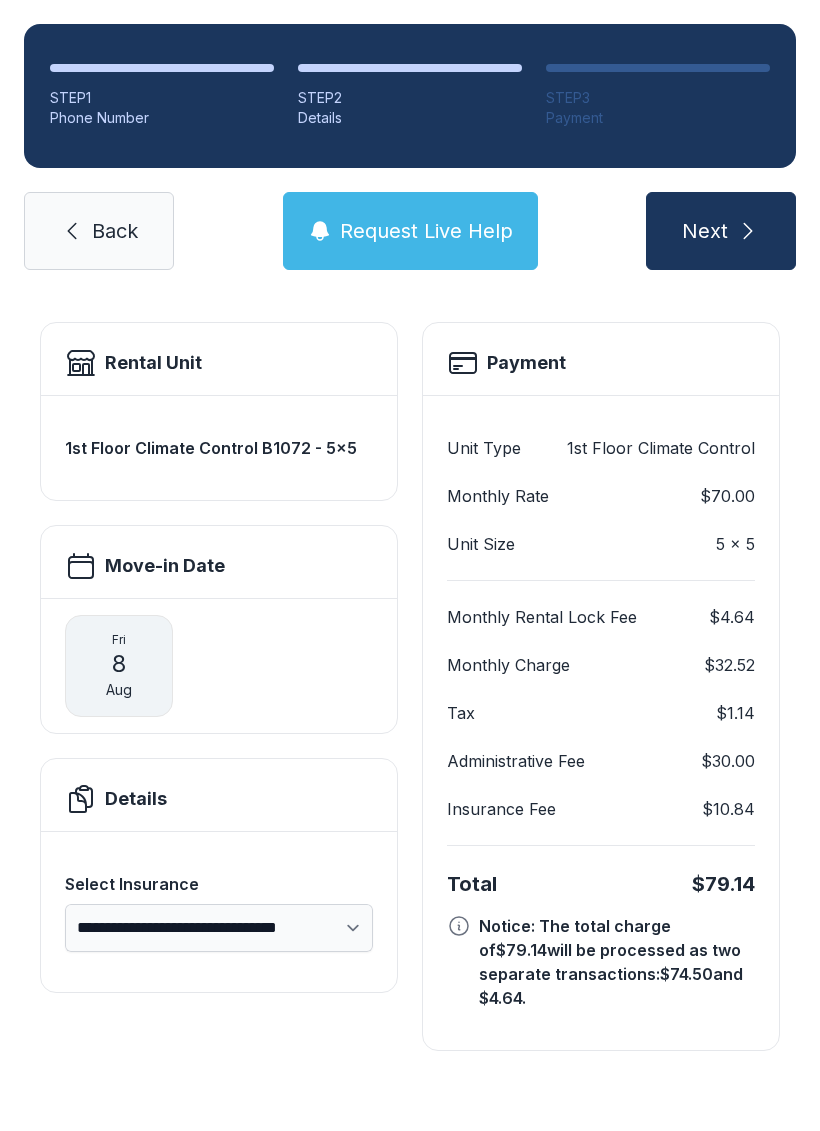 scroll, scrollTop: 11, scrollLeft: 0, axis: vertical 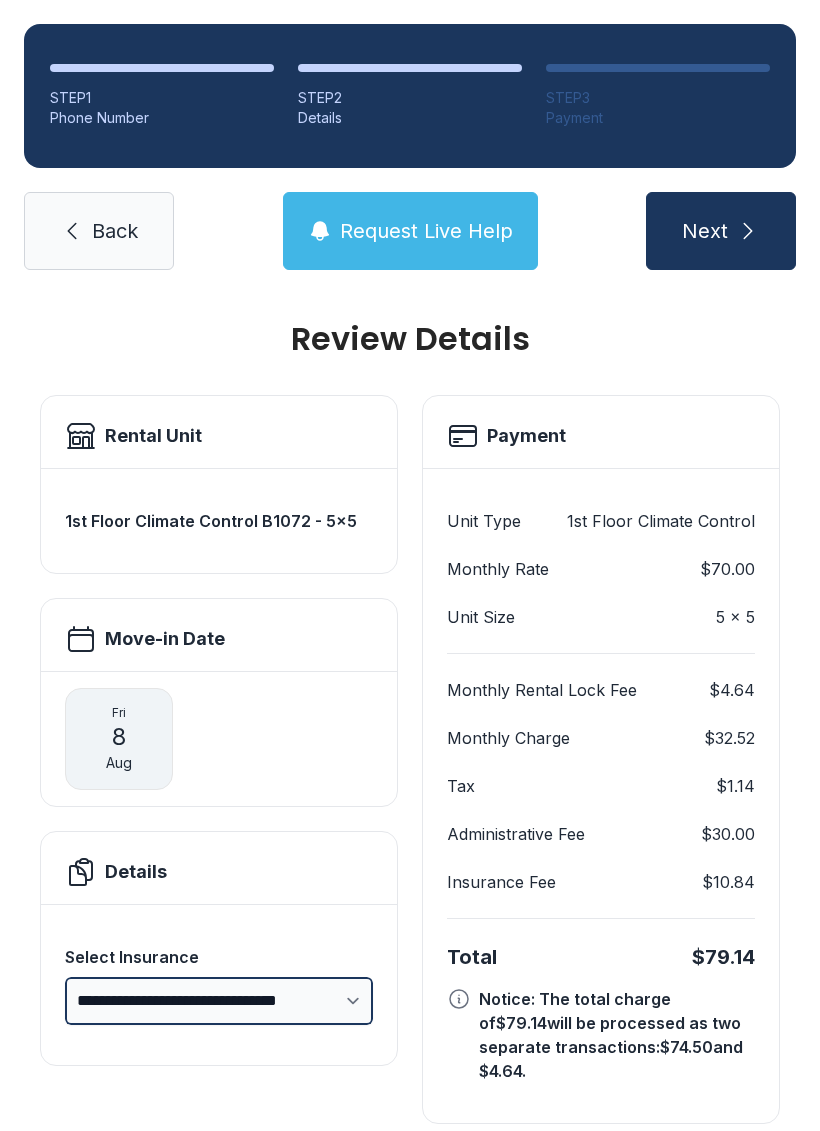 click on "**********" at bounding box center [219, 1001] 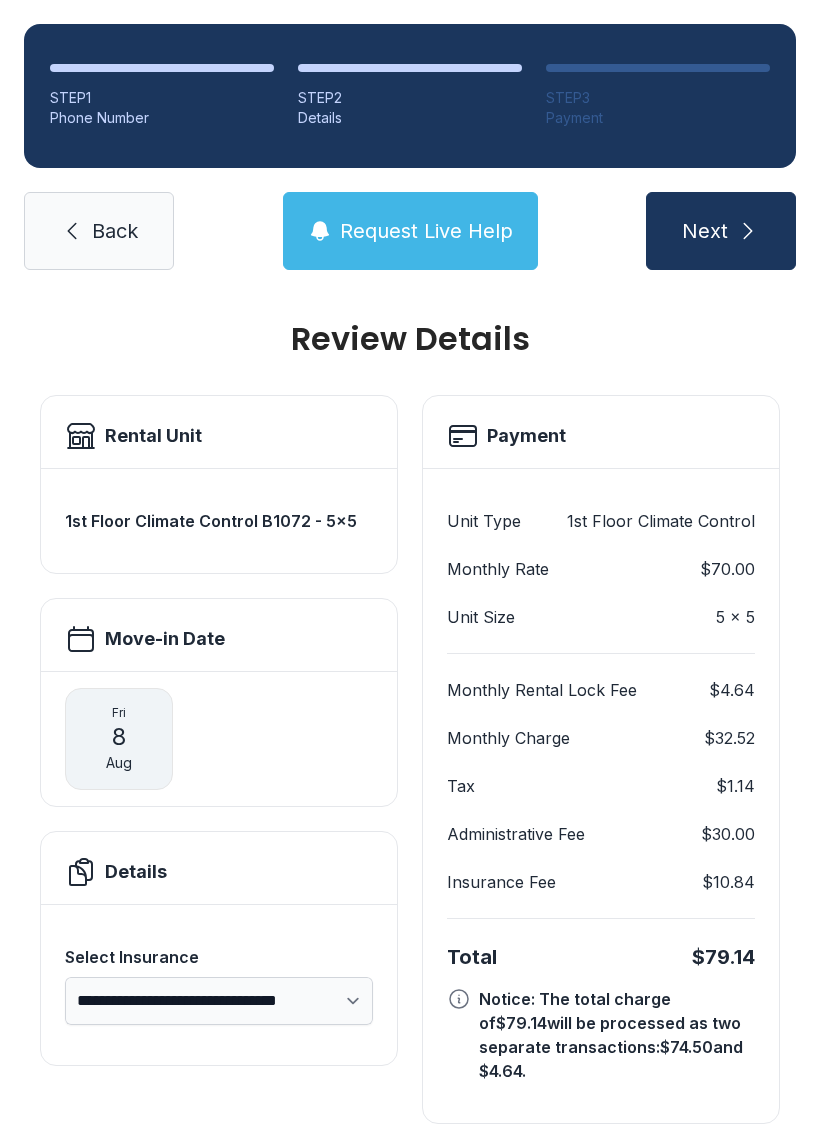 click on "Request Live Help" at bounding box center [426, 231] 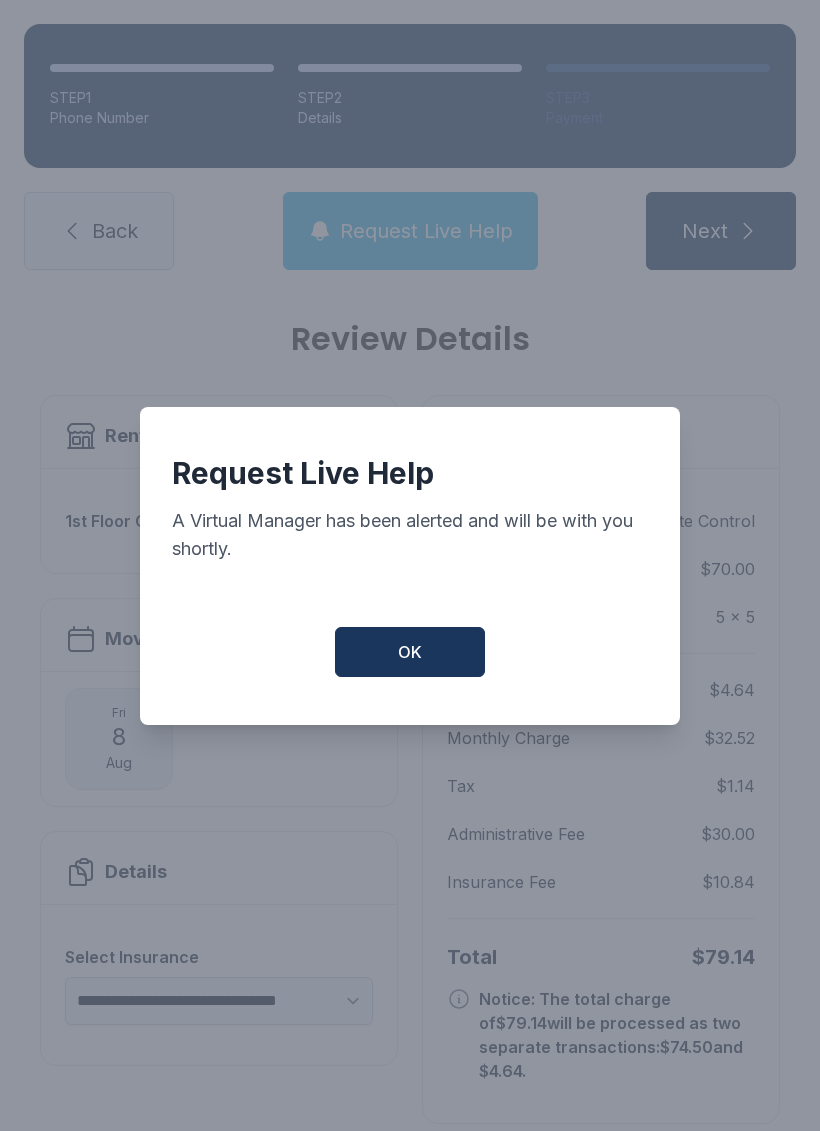 click on "OK" at bounding box center [410, 652] 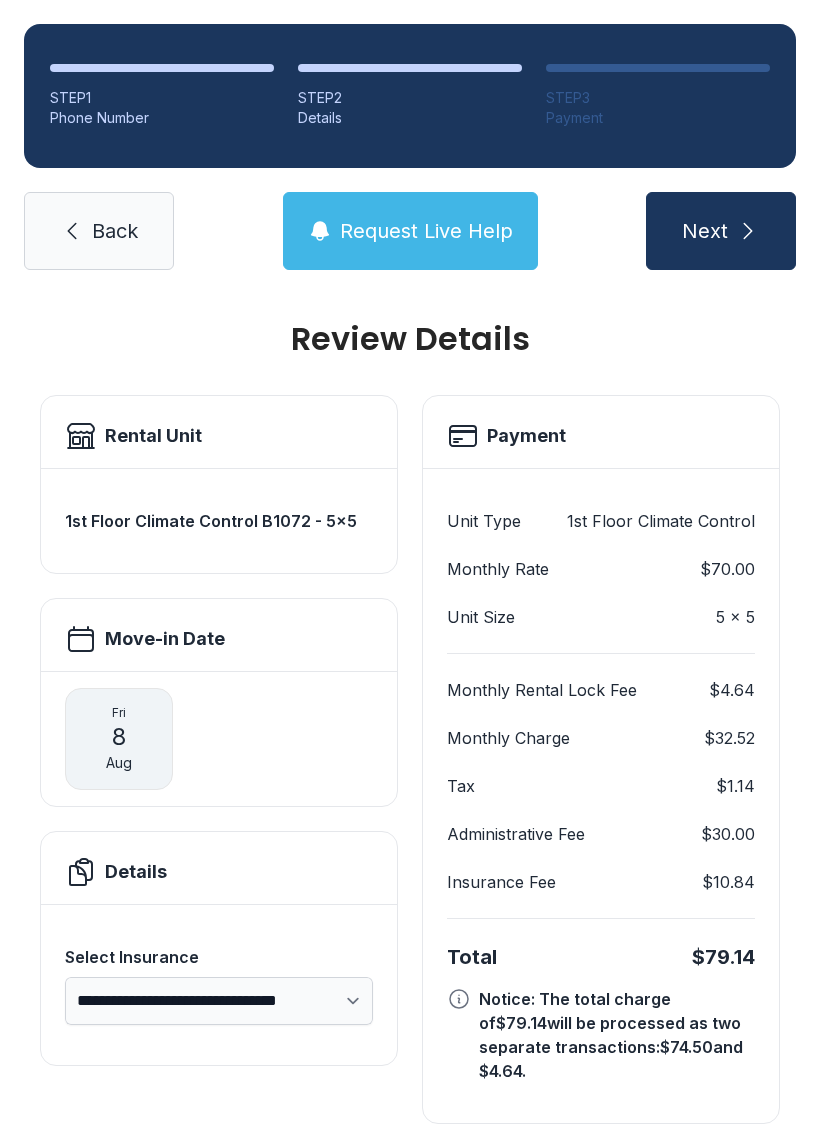 click on "Request Live Help" at bounding box center (410, 231) 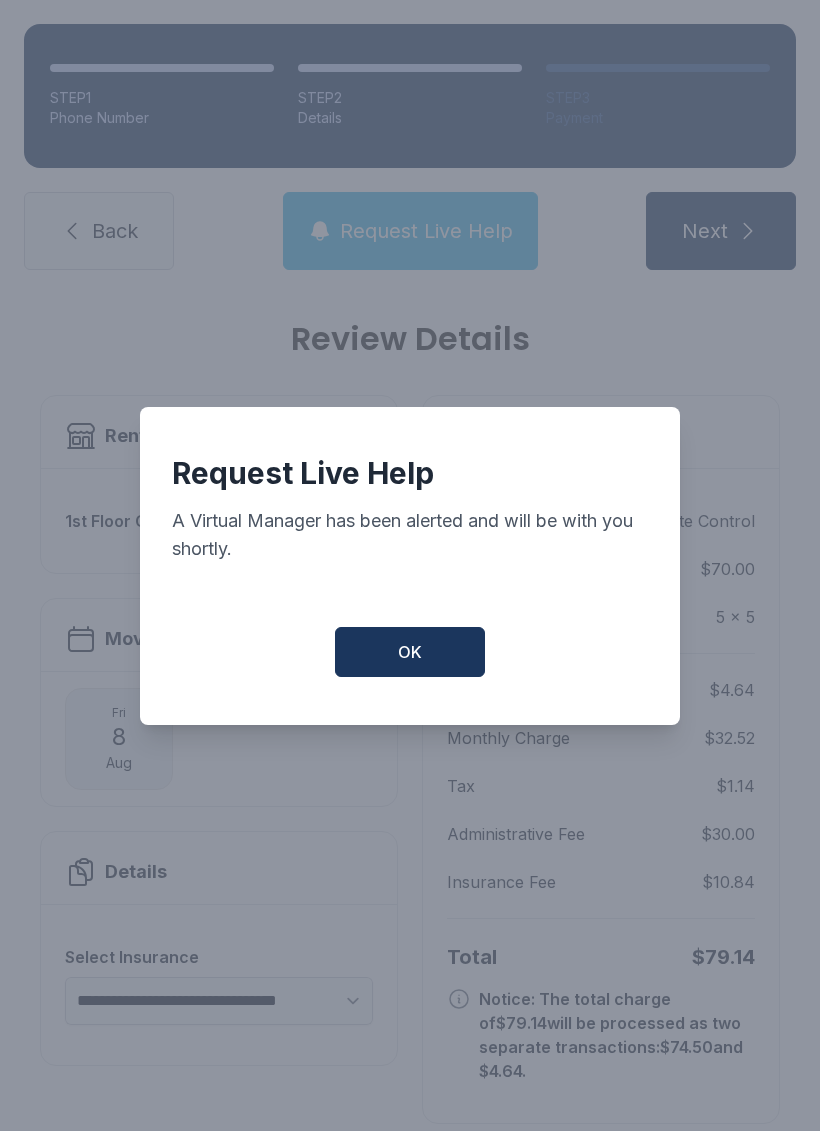 click on "OK" at bounding box center (410, 652) 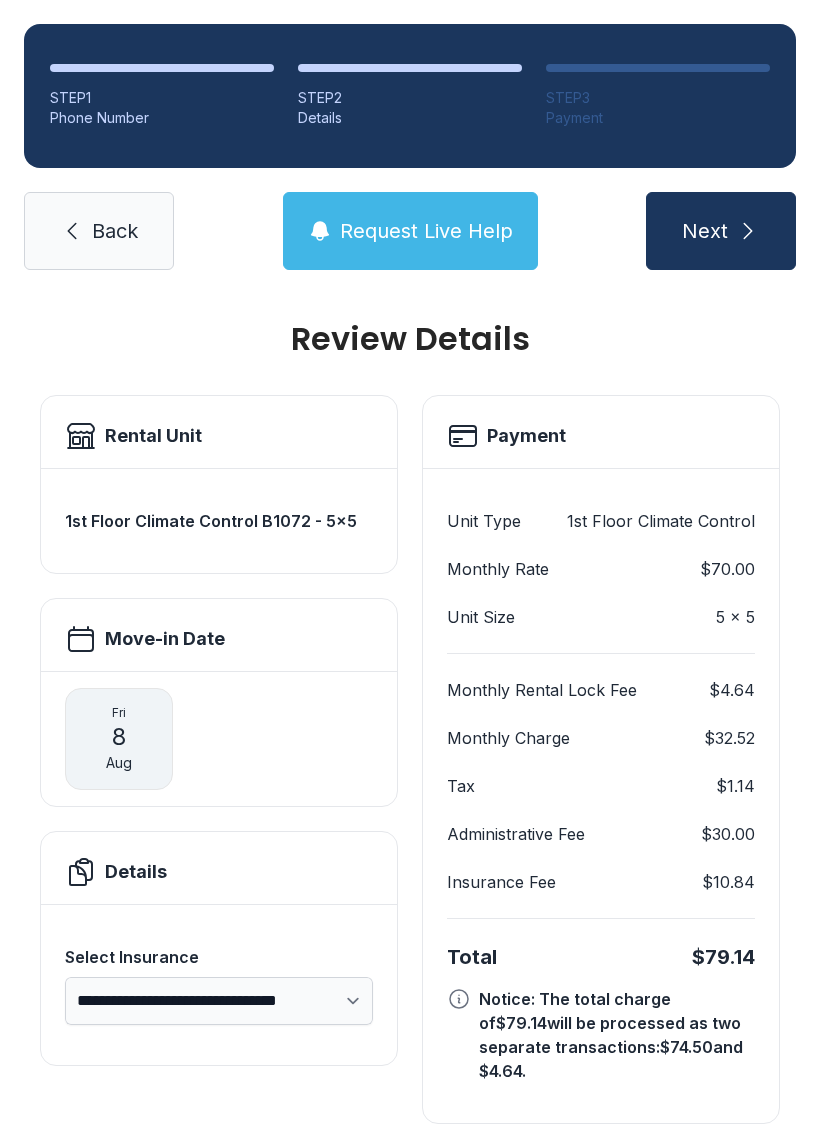 click on "Back" at bounding box center (99, 231) 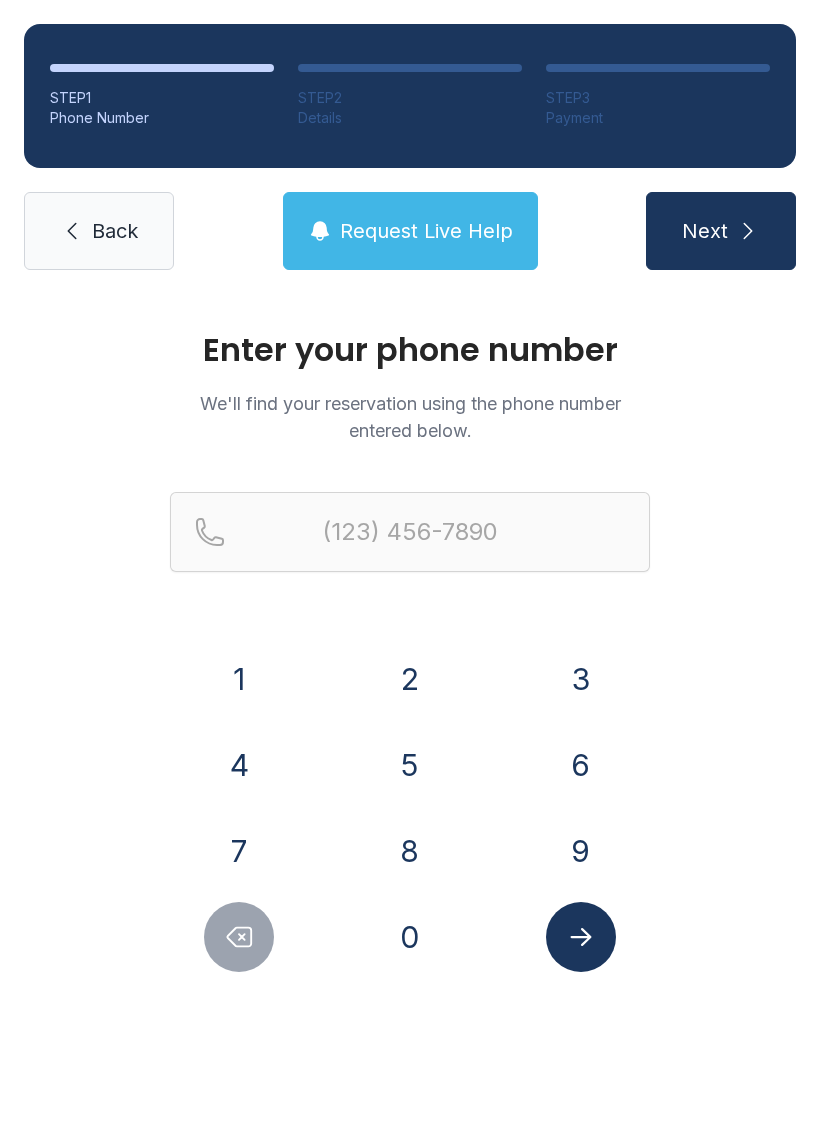 click on "Back" at bounding box center [99, 231] 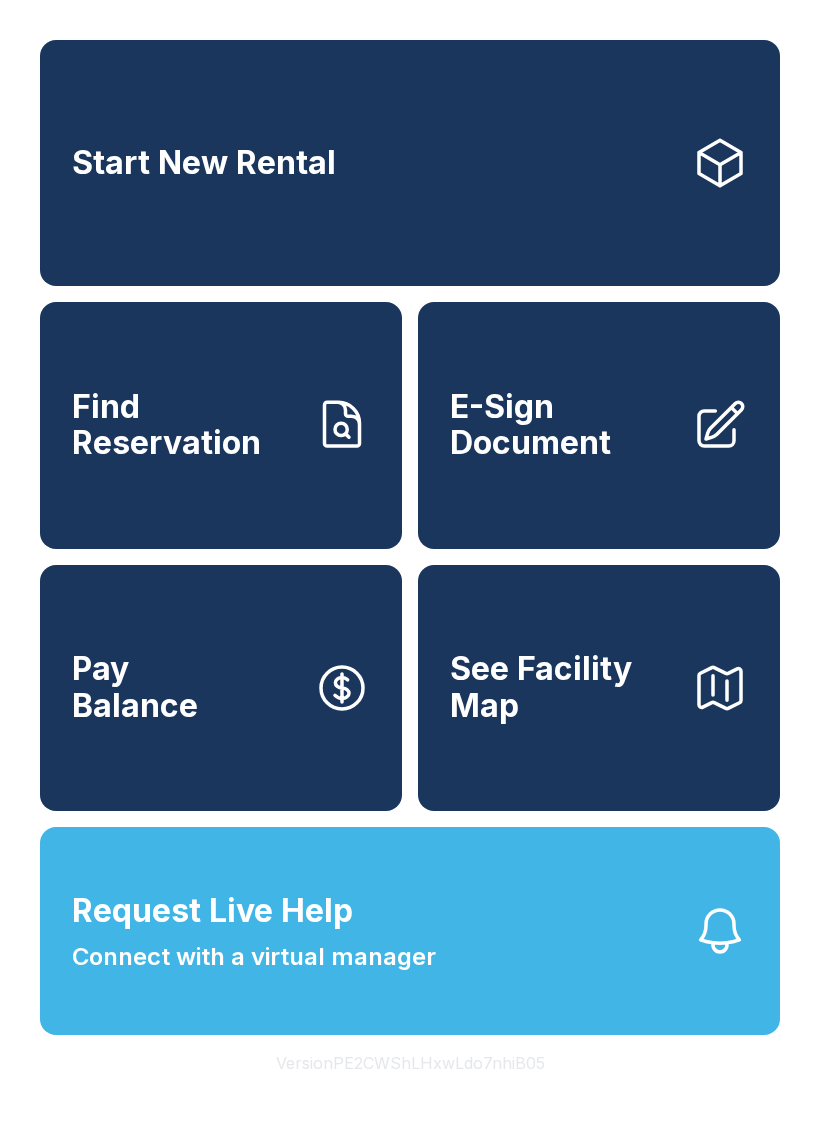click on "Start New Rental" at bounding box center [410, 163] 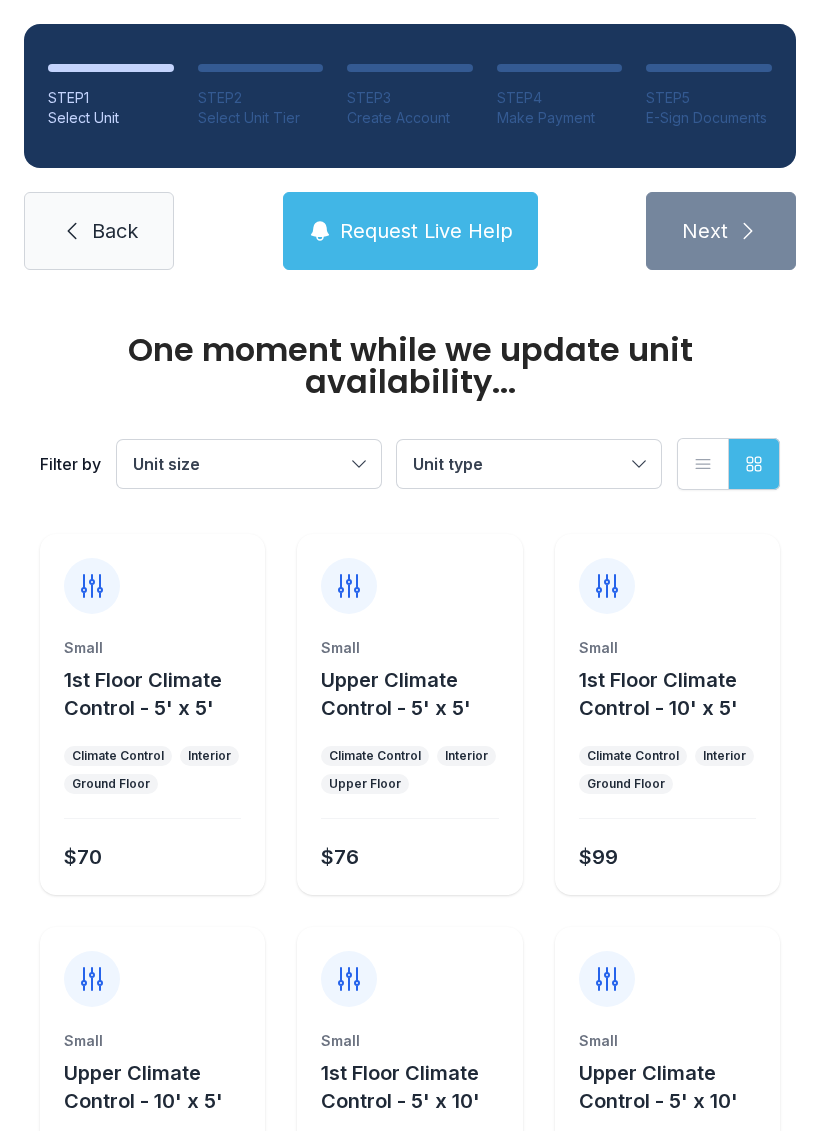click on "Back" at bounding box center (115, 231) 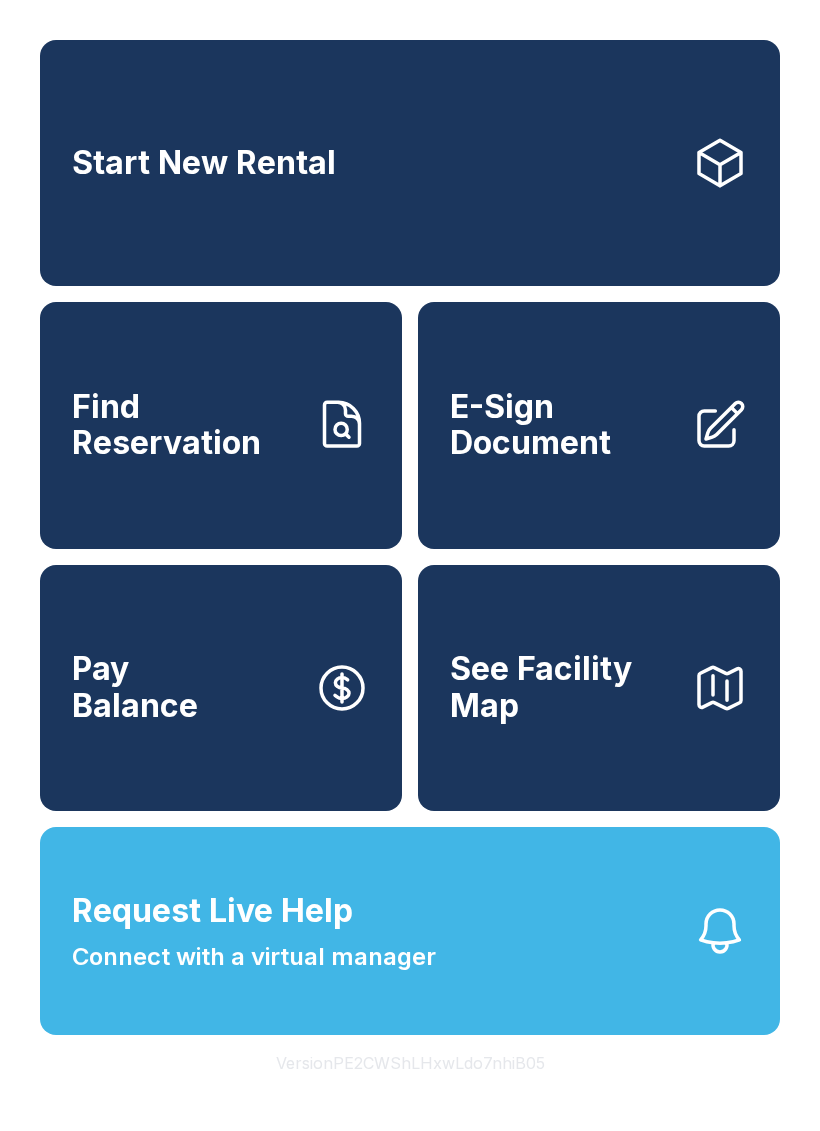 click on "E-Sign Document" at bounding box center (599, 425) 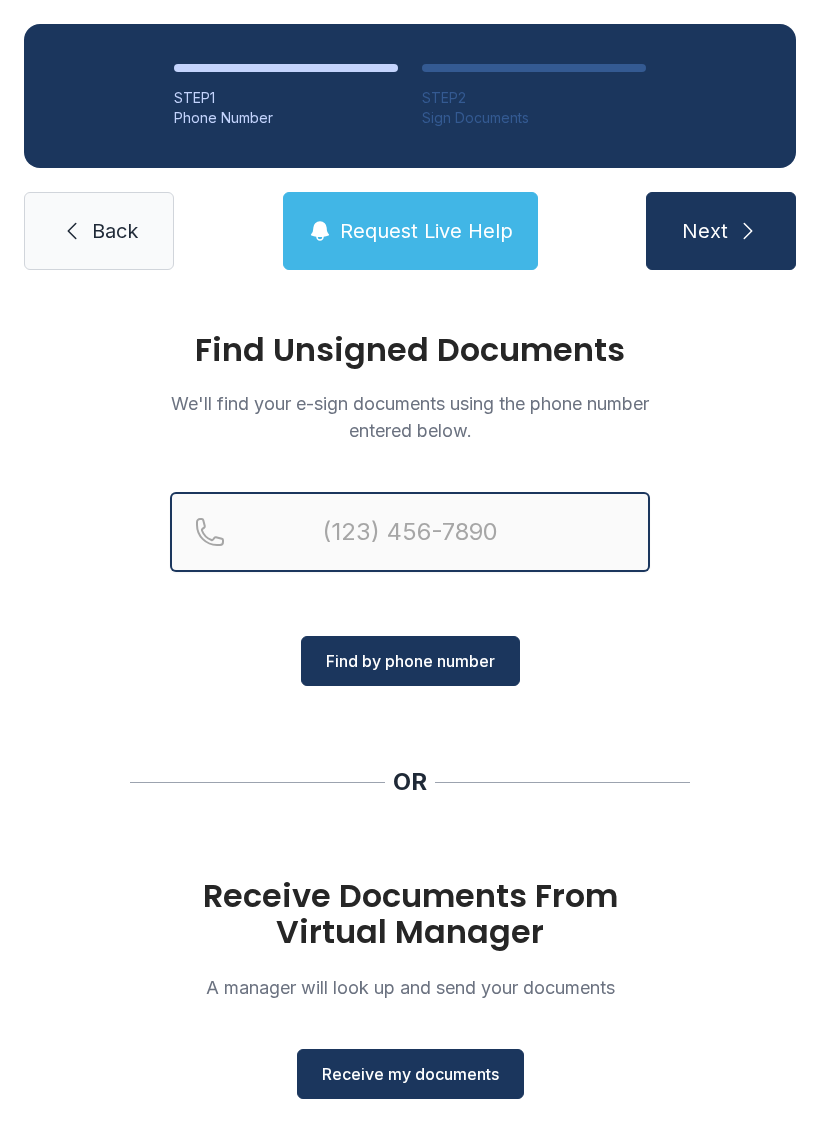 click at bounding box center (410, 532) 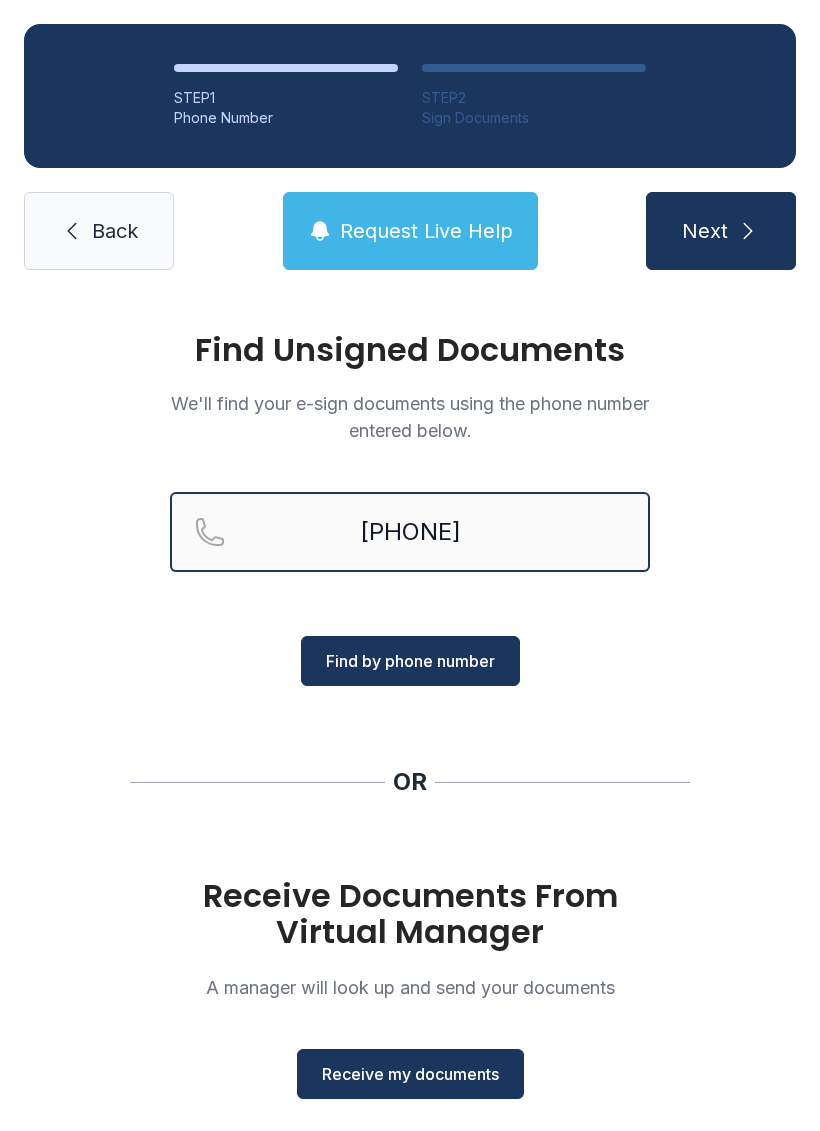 type on "[PHONE]" 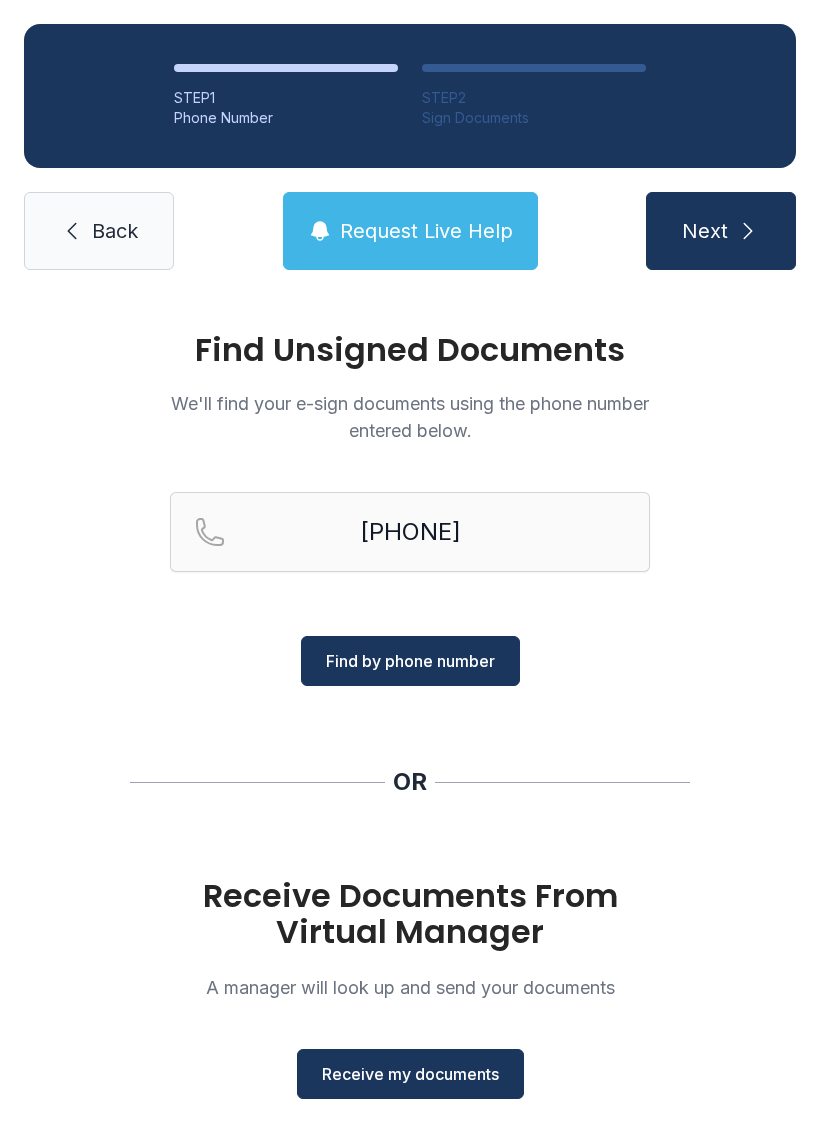 click on "Find by phone number" at bounding box center [410, 661] 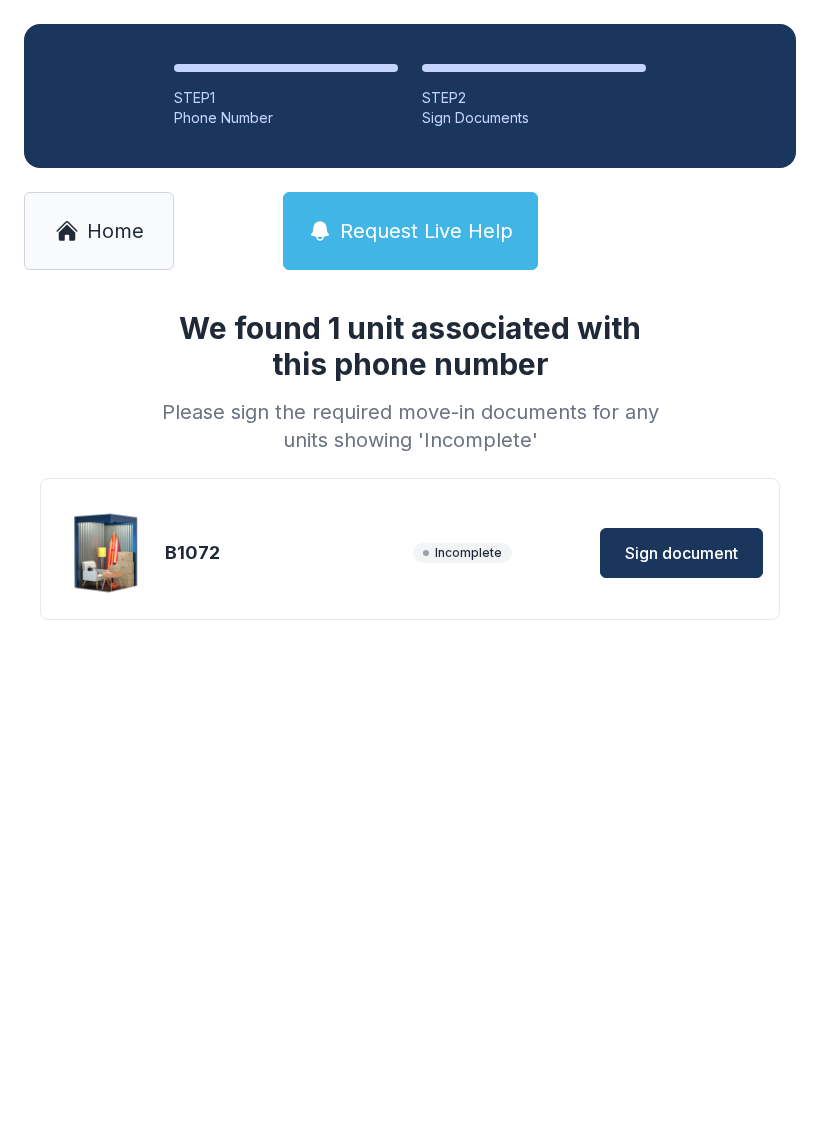 click on "Sign document" at bounding box center [681, 553] 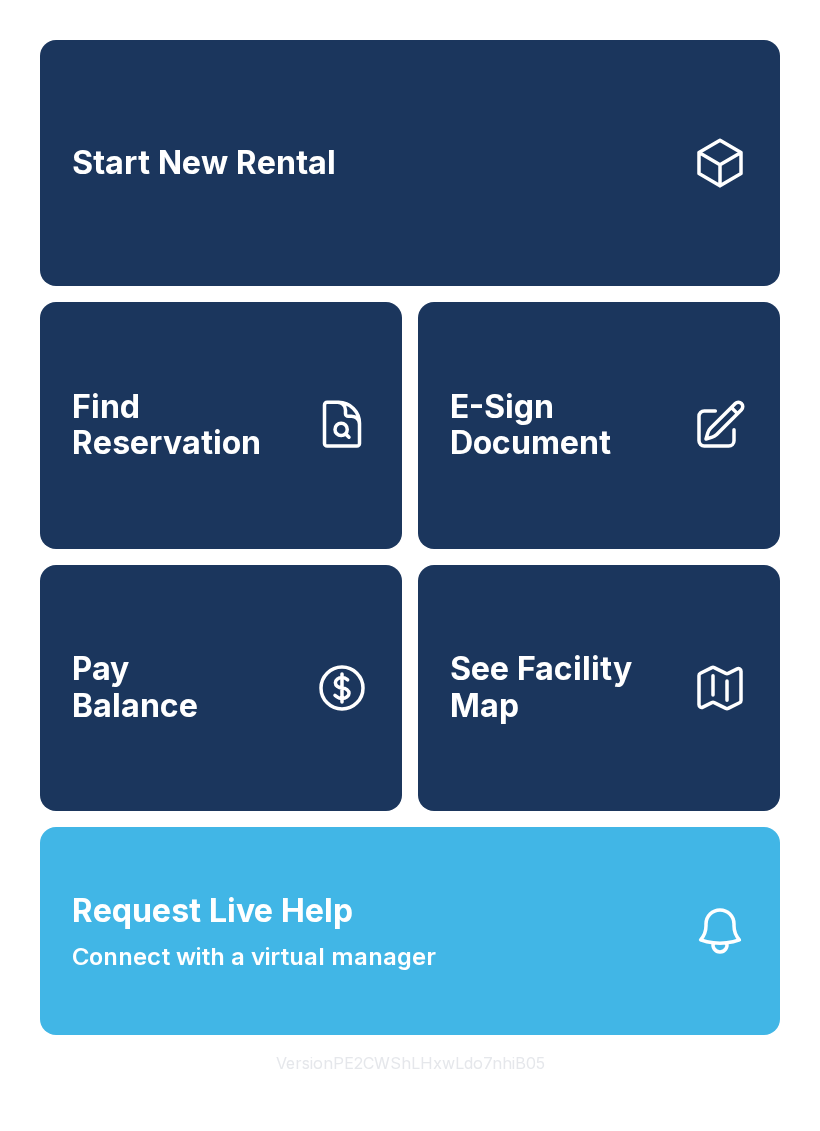 click on "Pay Balance" at bounding box center [221, 688] 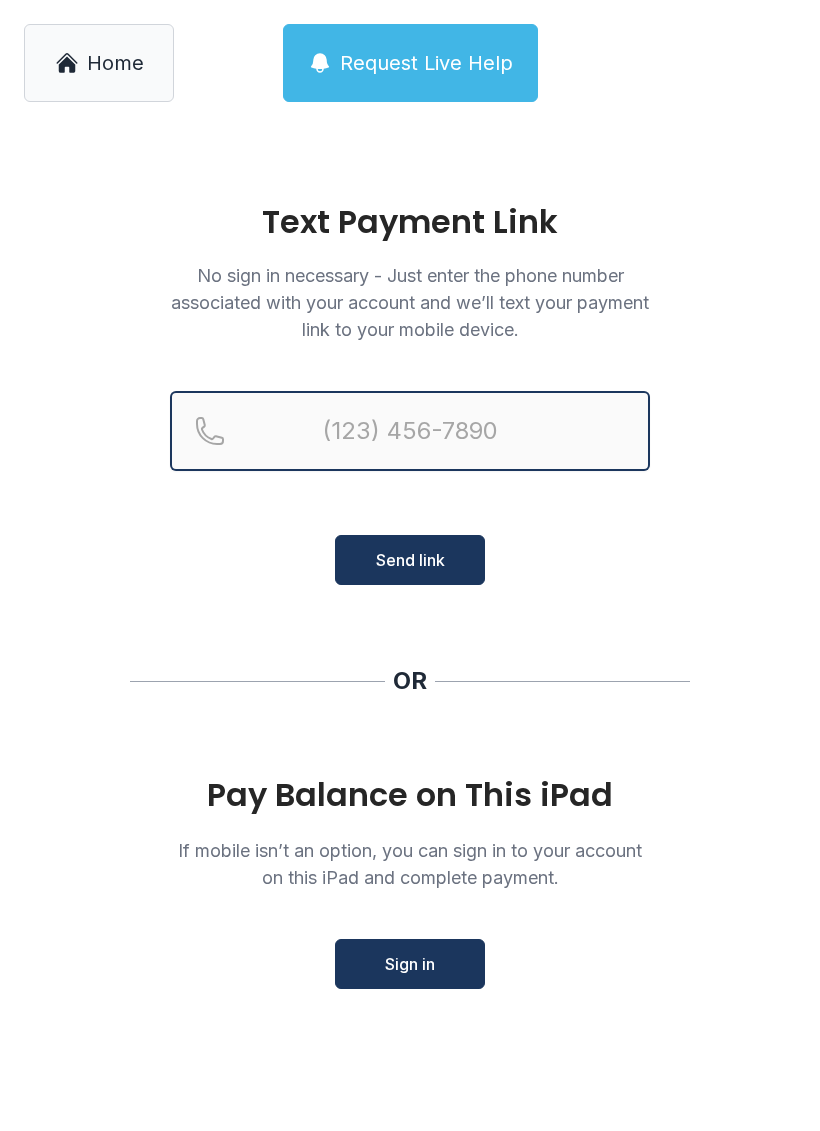 click at bounding box center [410, 431] 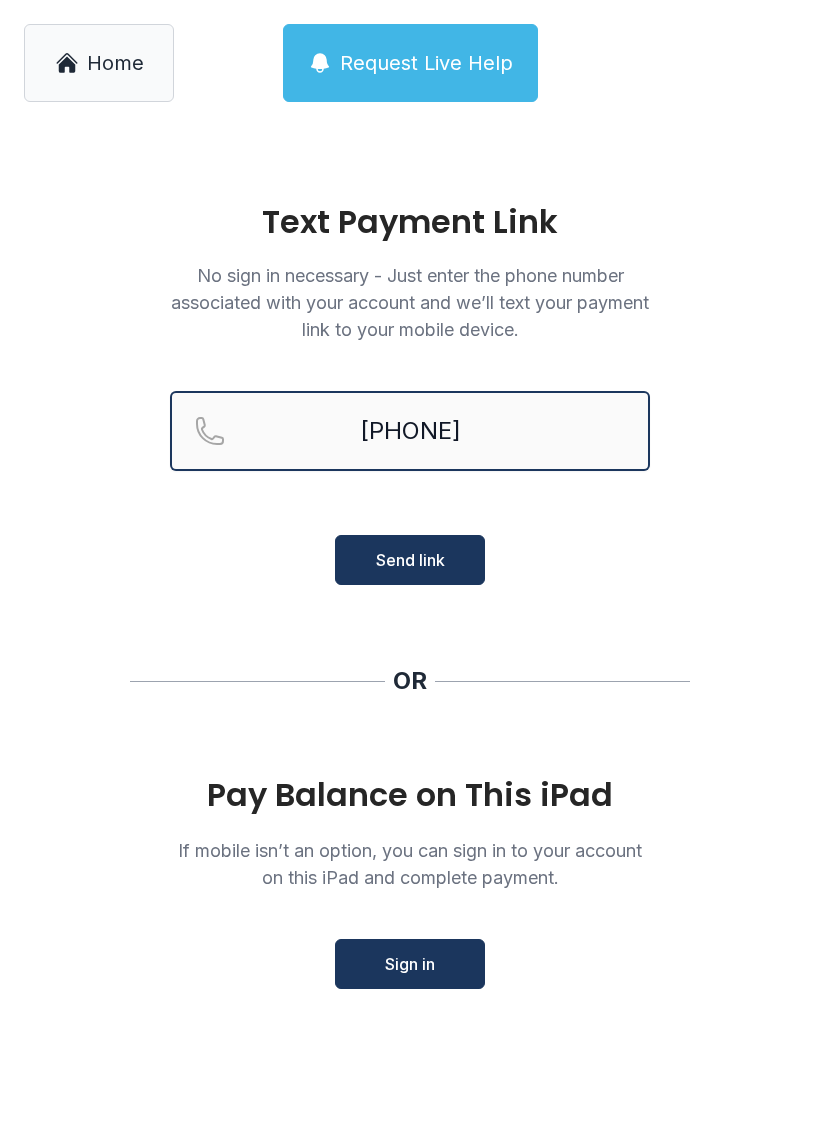 type on "[PHONE]" 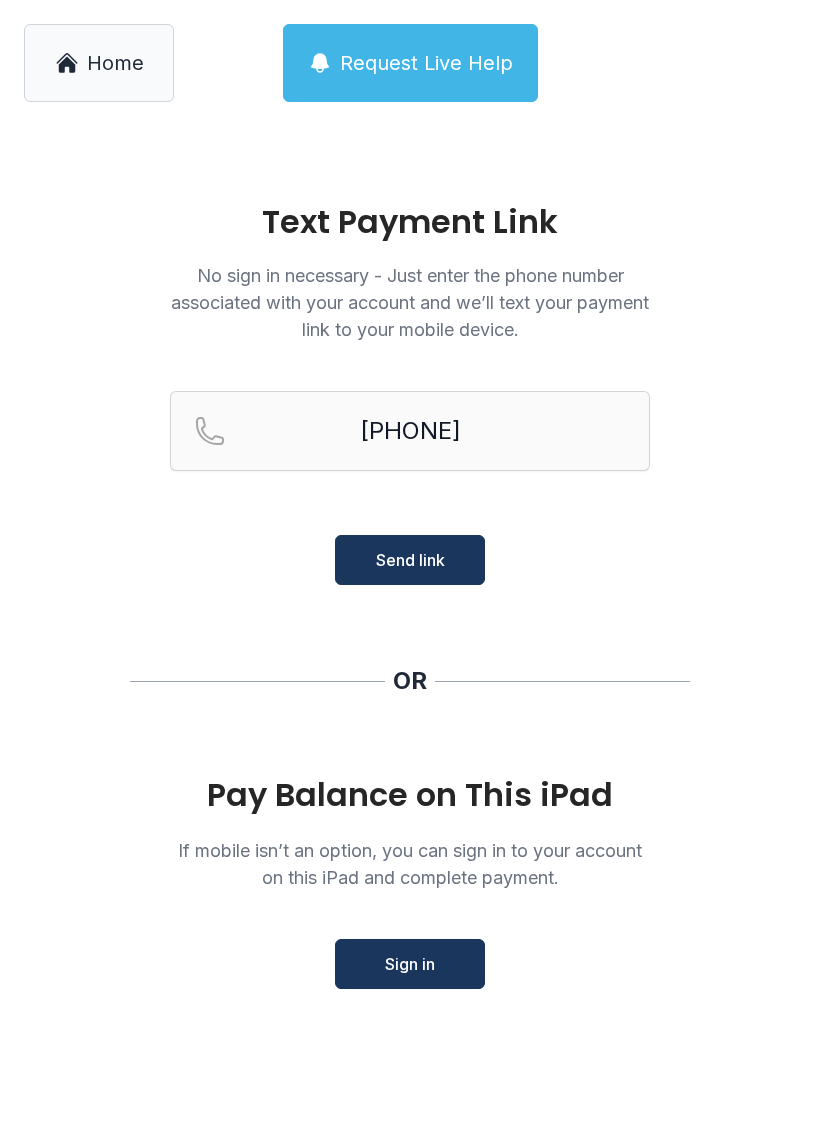 click on "Home" at bounding box center [115, 63] 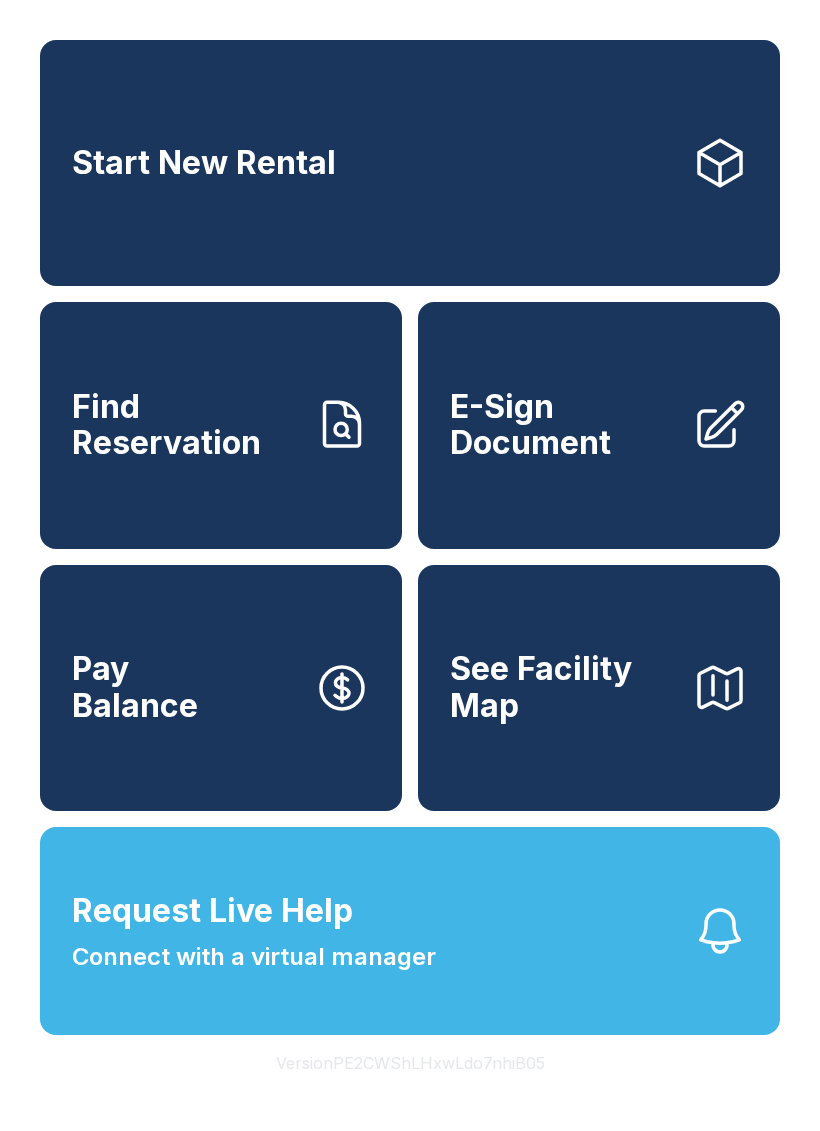 click on "Pay Balance" at bounding box center (135, 687) 